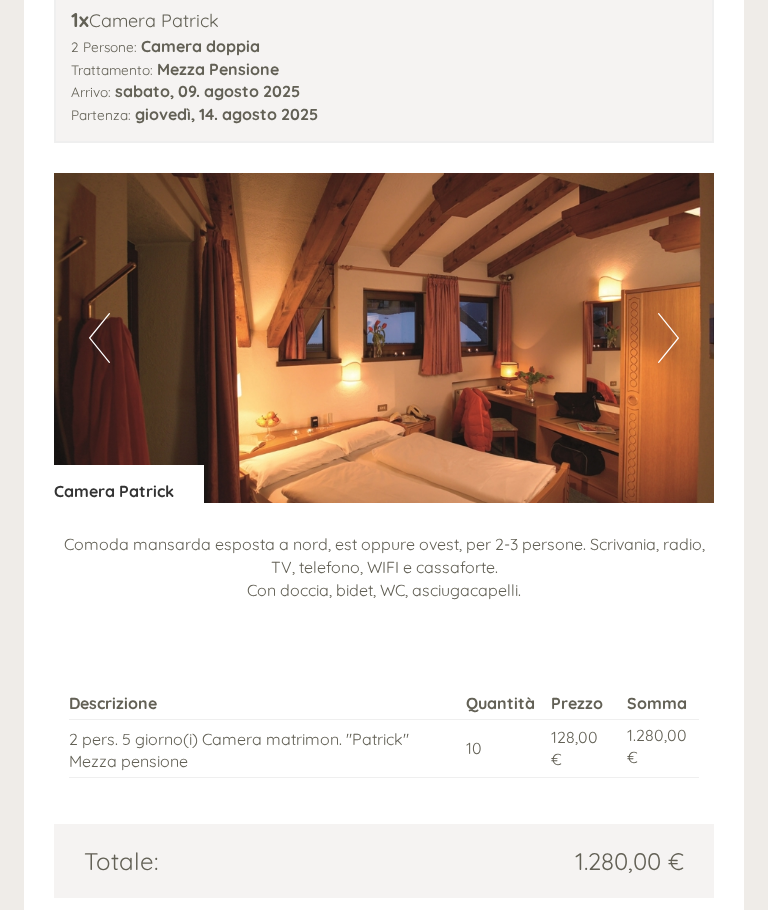 scroll, scrollTop: 3849, scrollLeft: 0, axis: vertical 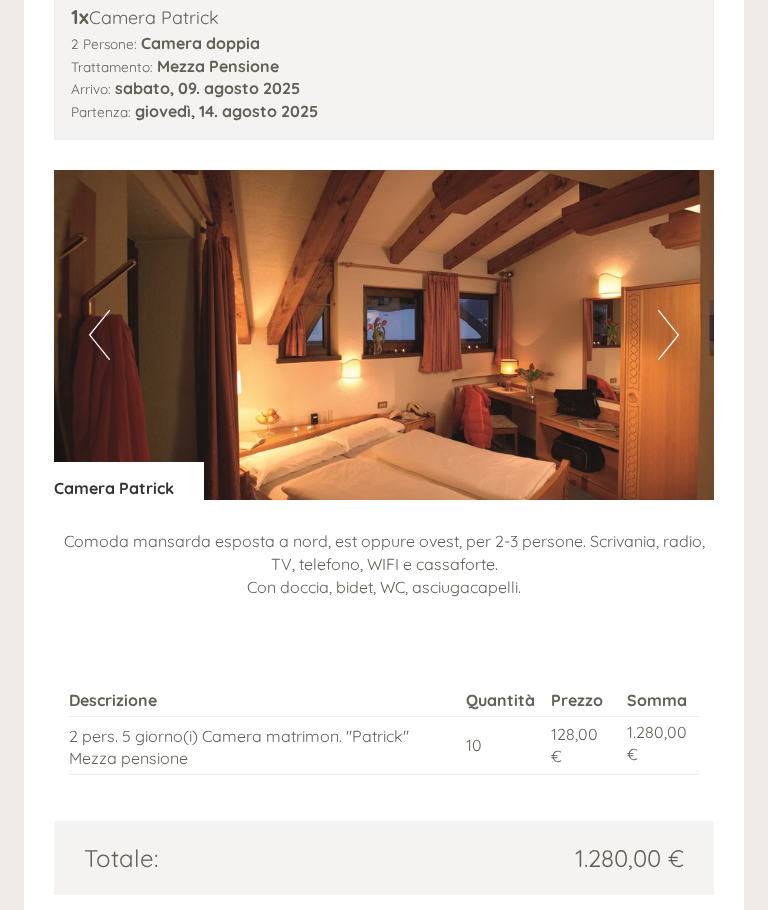 click at bounding box center (384, 335) 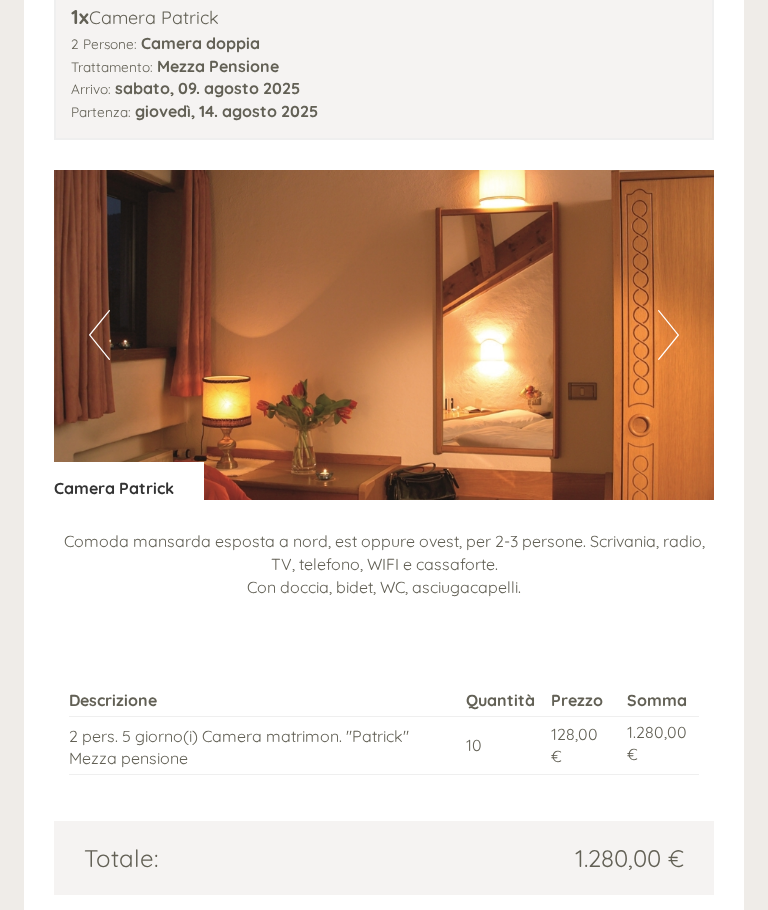 click on "Next" at bounding box center [668, 335] 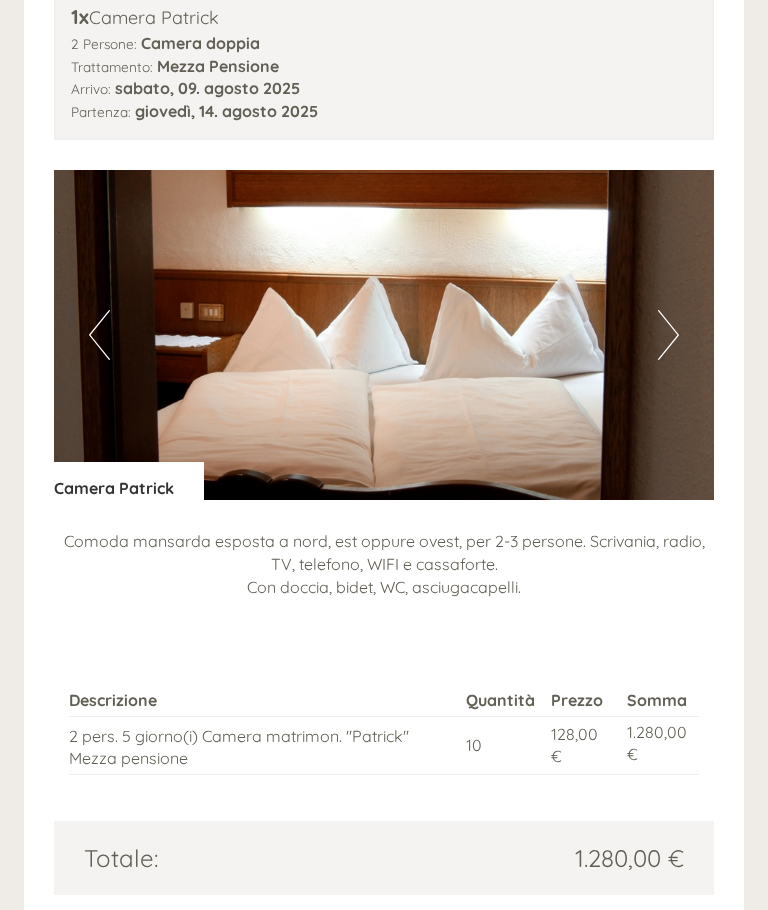click on "Next" at bounding box center (668, 335) 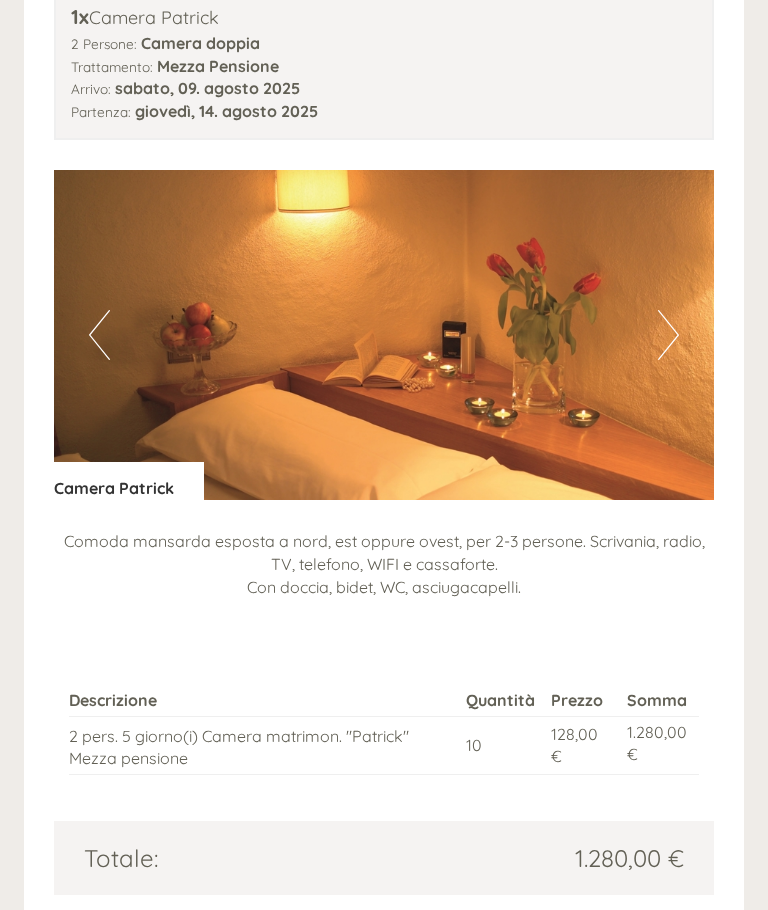 click on "Next" at bounding box center [668, 335] 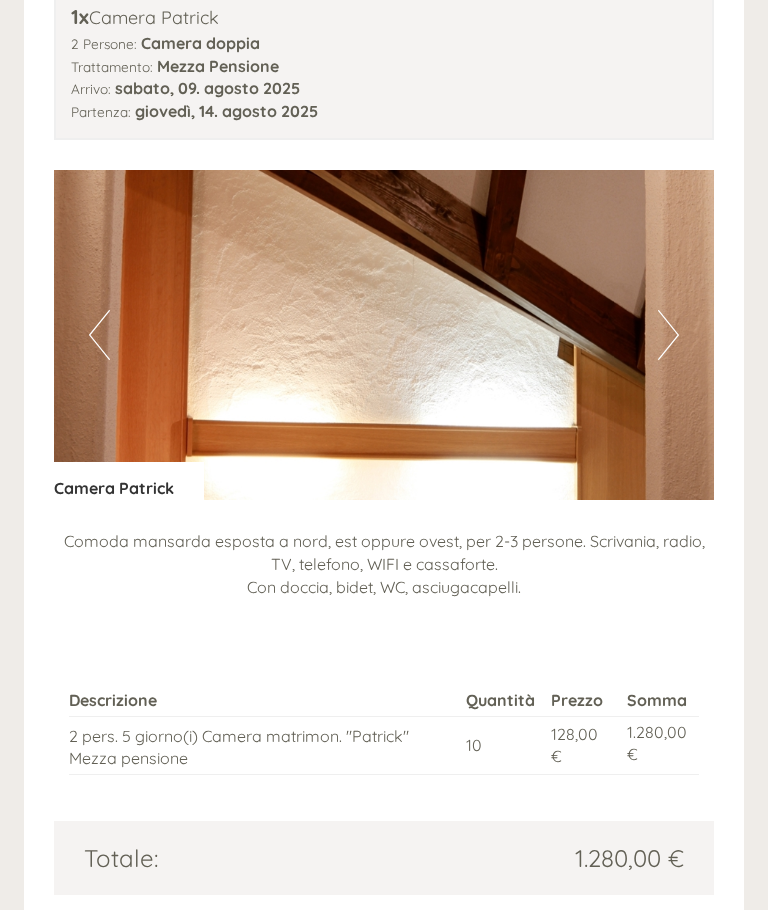 click on "Next" at bounding box center [668, 335] 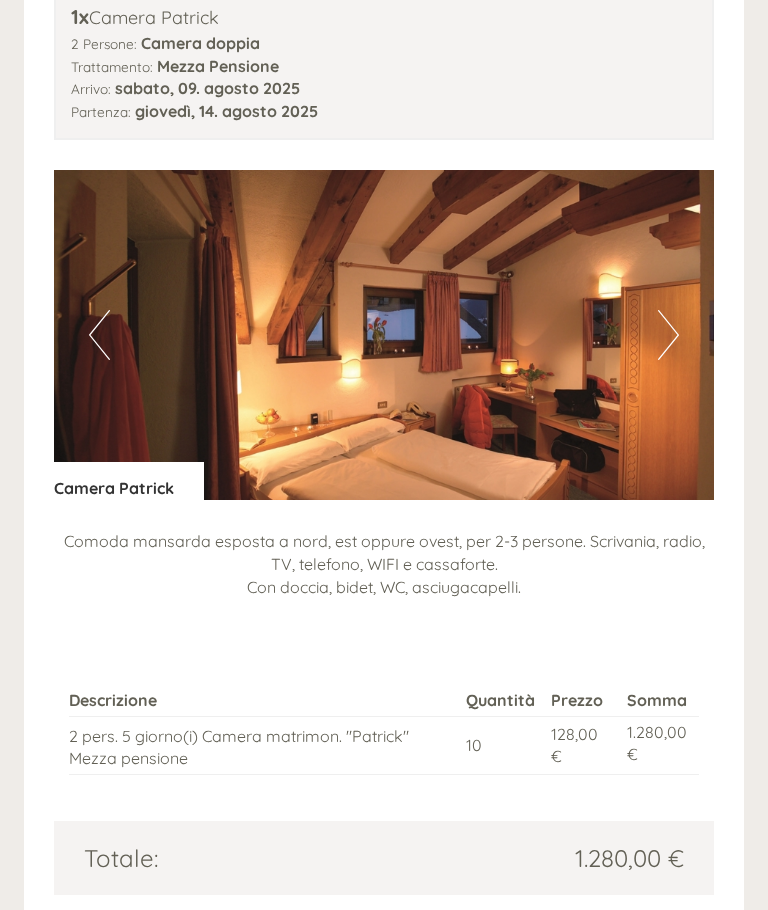 click on "Next" at bounding box center [668, 335] 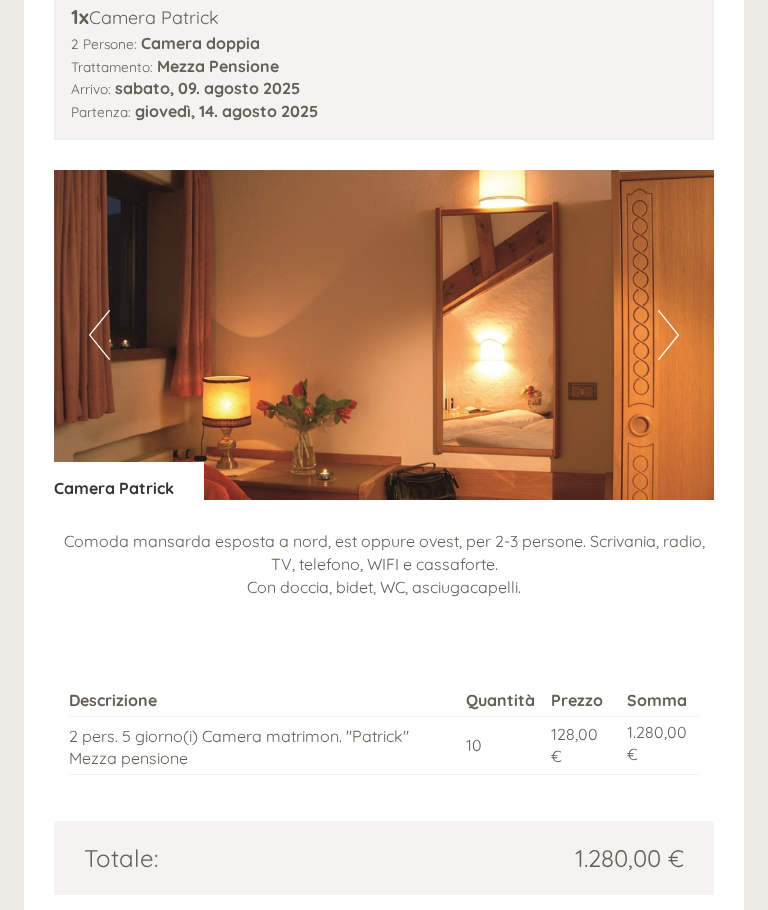 click on "Next" at bounding box center [668, 335] 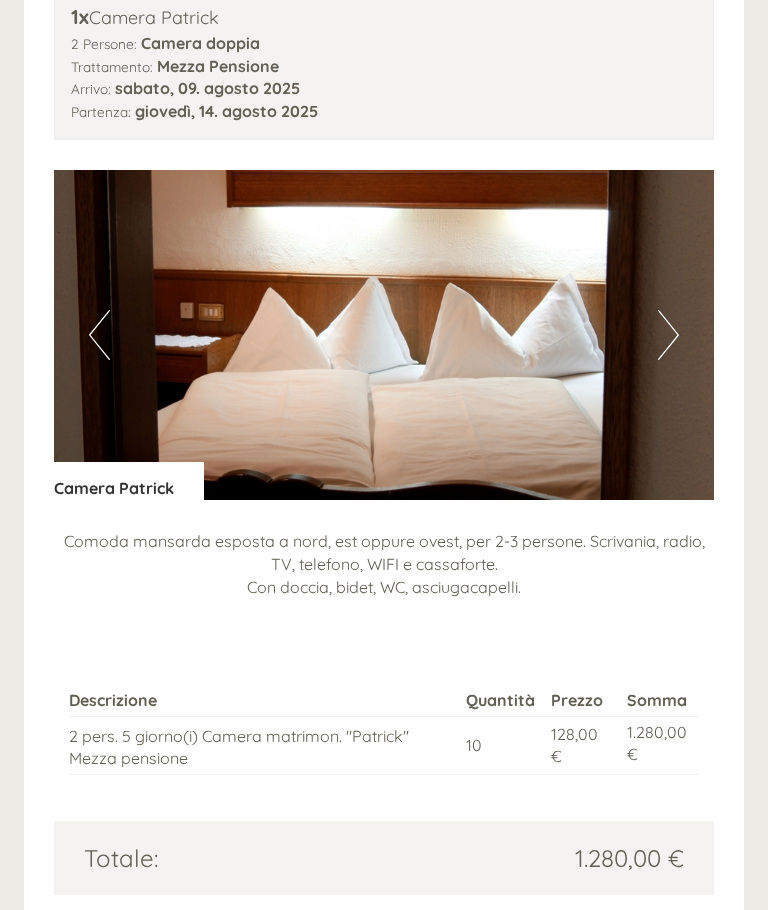 click on "Next" at bounding box center [668, 335] 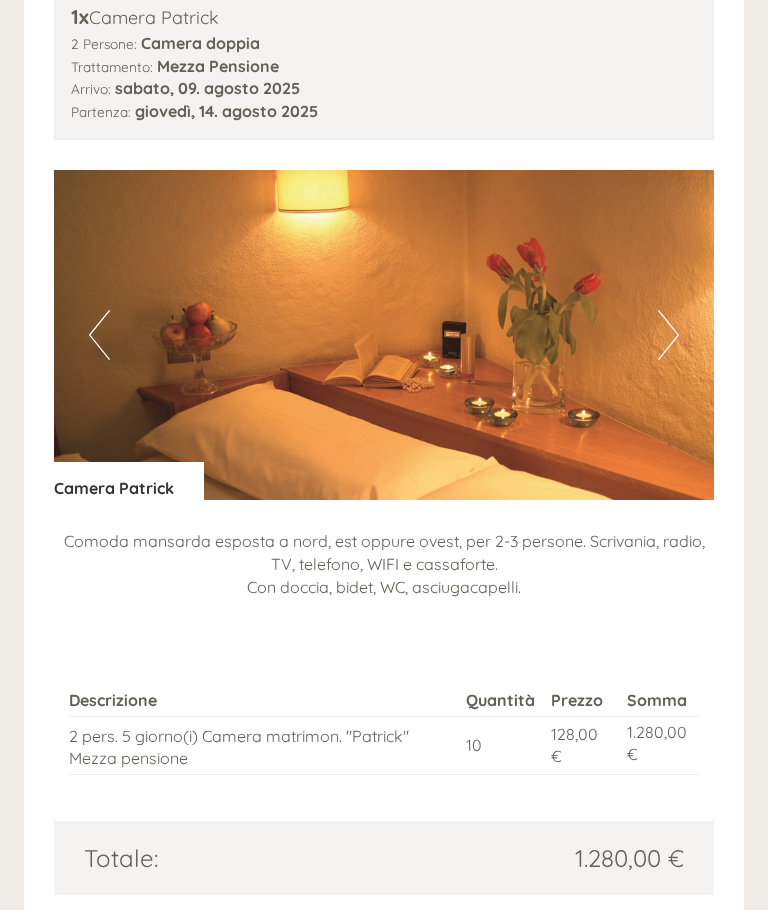 click on "Next" at bounding box center [668, 335] 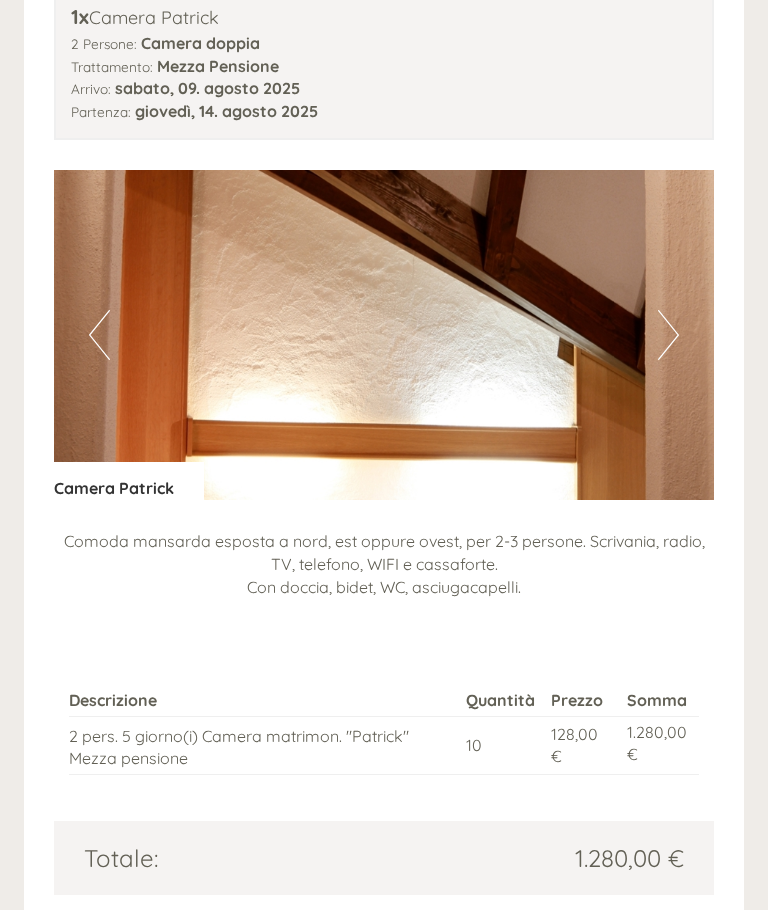 click on "Next" at bounding box center (668, 335) 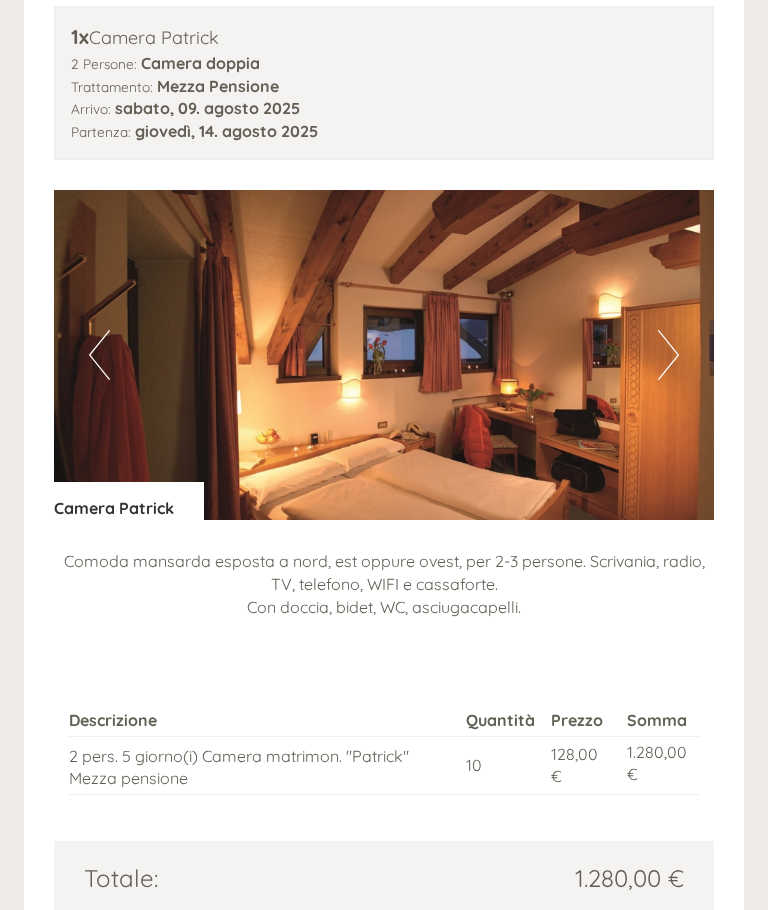 scroll, scrollTop: 3828, scrollLeft: 0, axis: vertical 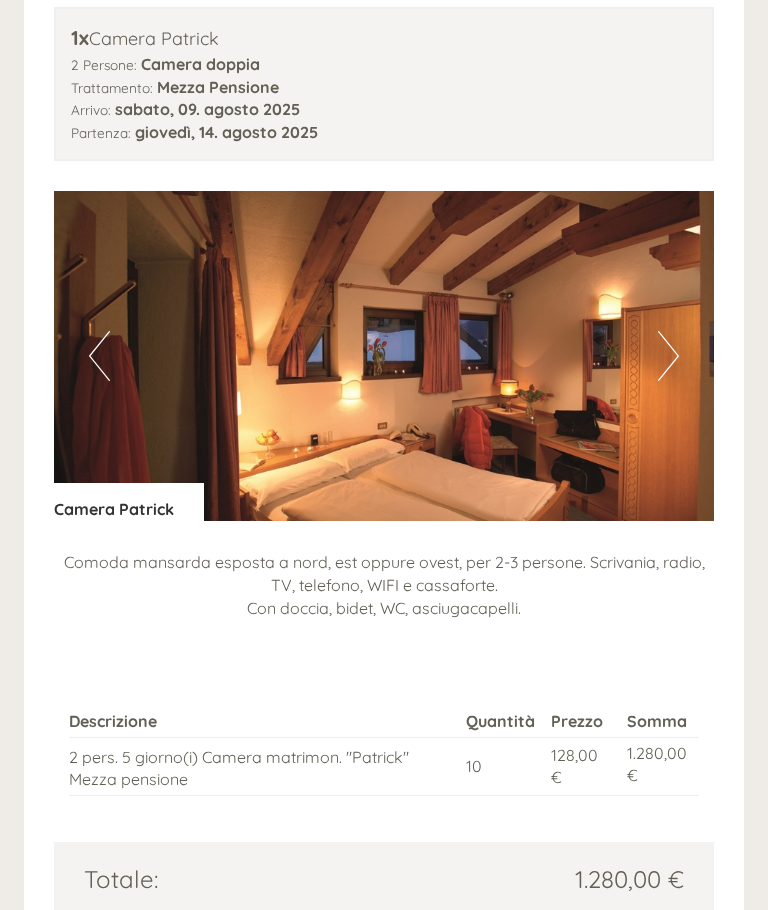 click at bounding box center (384, 356) 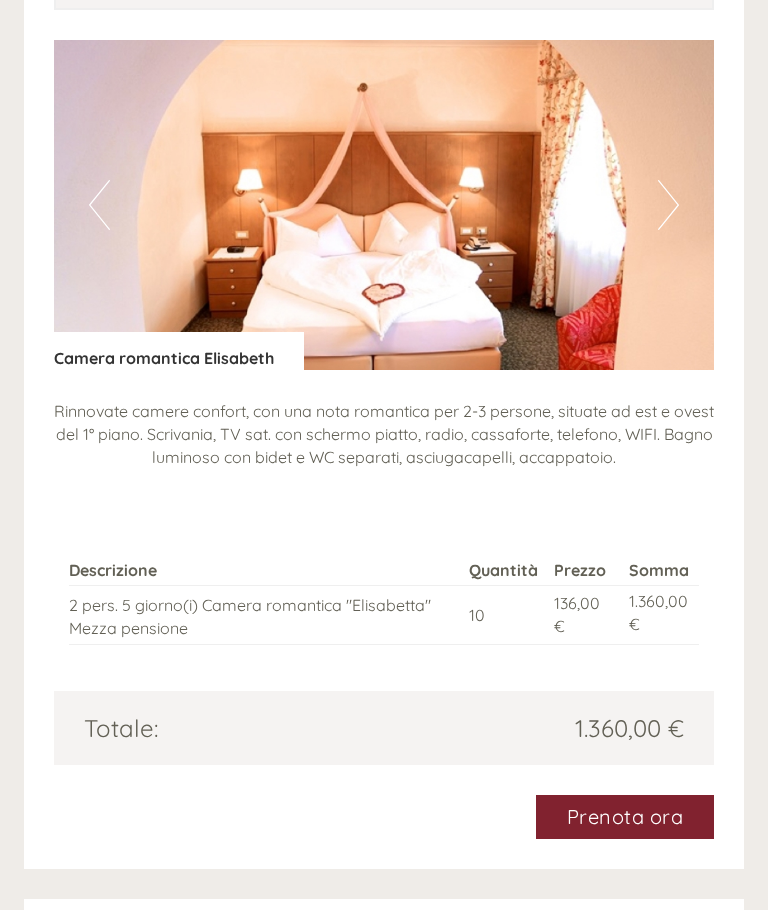scroll, scrollTop: 1482, scrollLeft: 0, axis: vertical 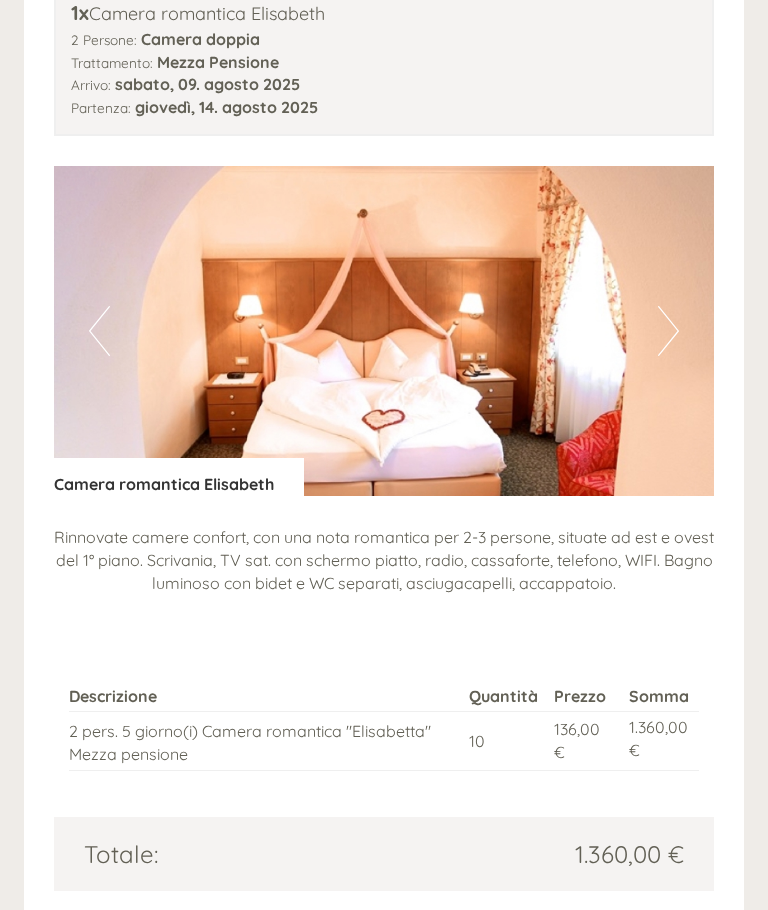 click on "Next" at bounding box center (668, 331) 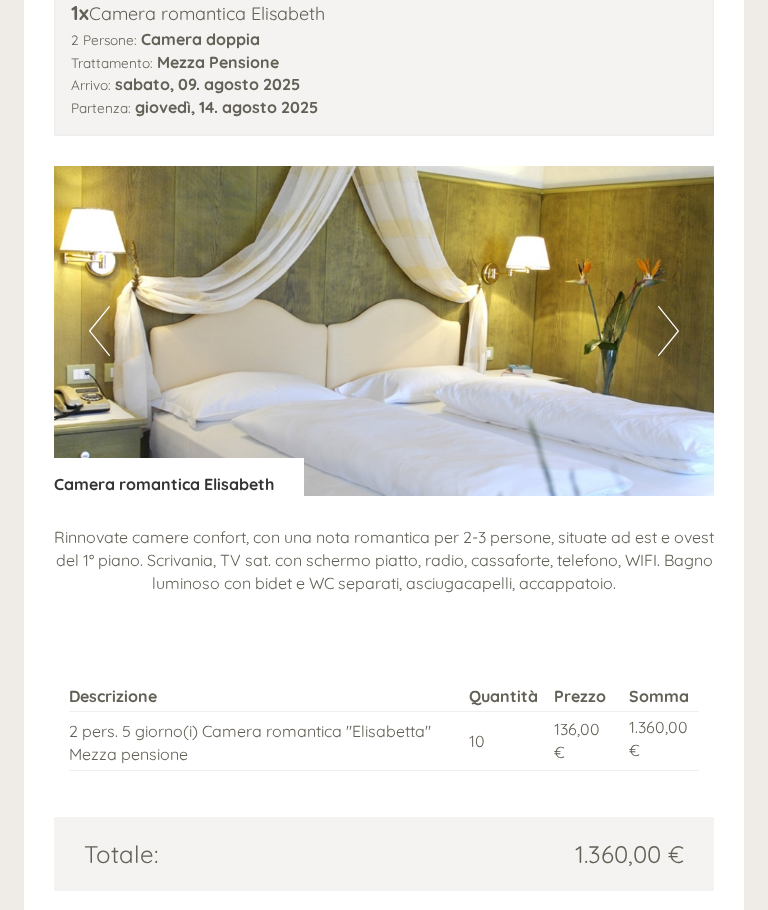 click on "Next" at bounding box center [668, 331] 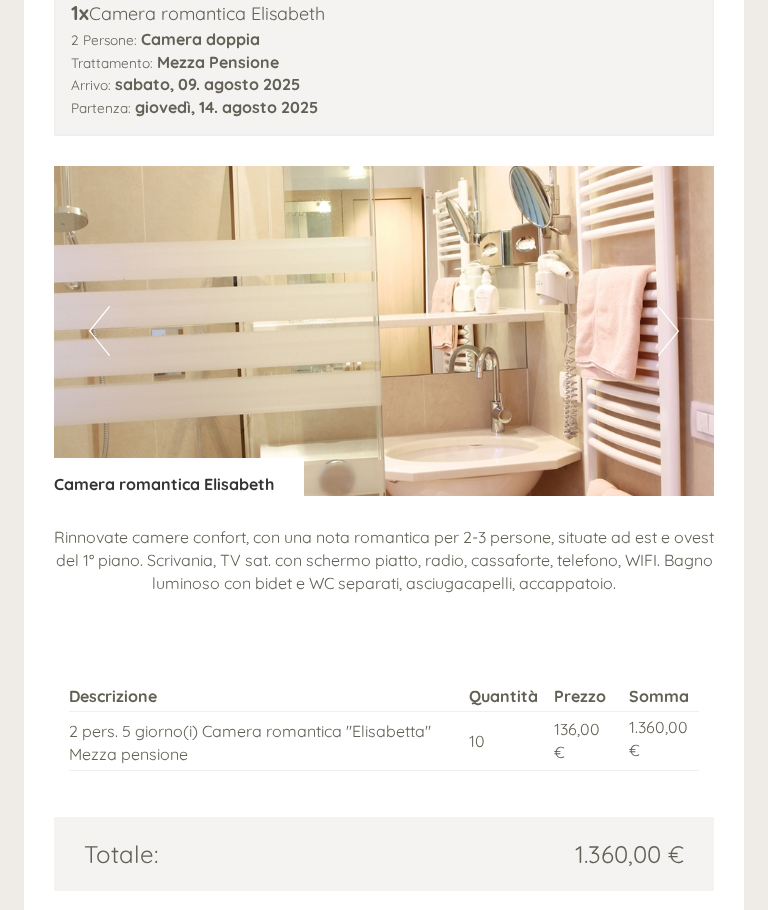 click on "Next" at bounding box center (668, 331) 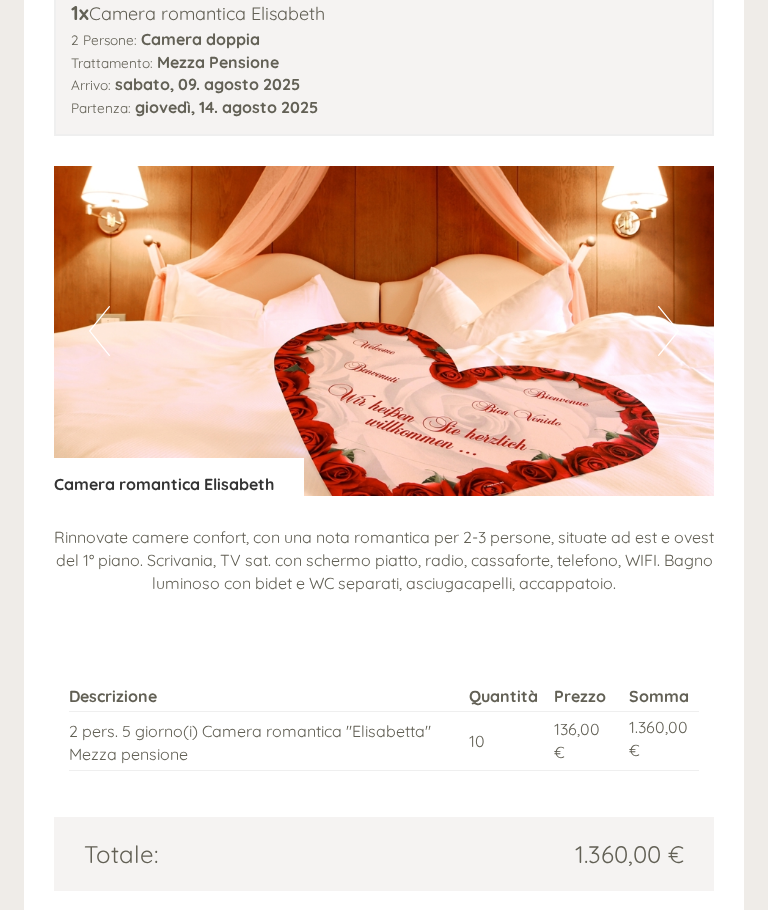click on "Next" at bounding box center (668, 331) 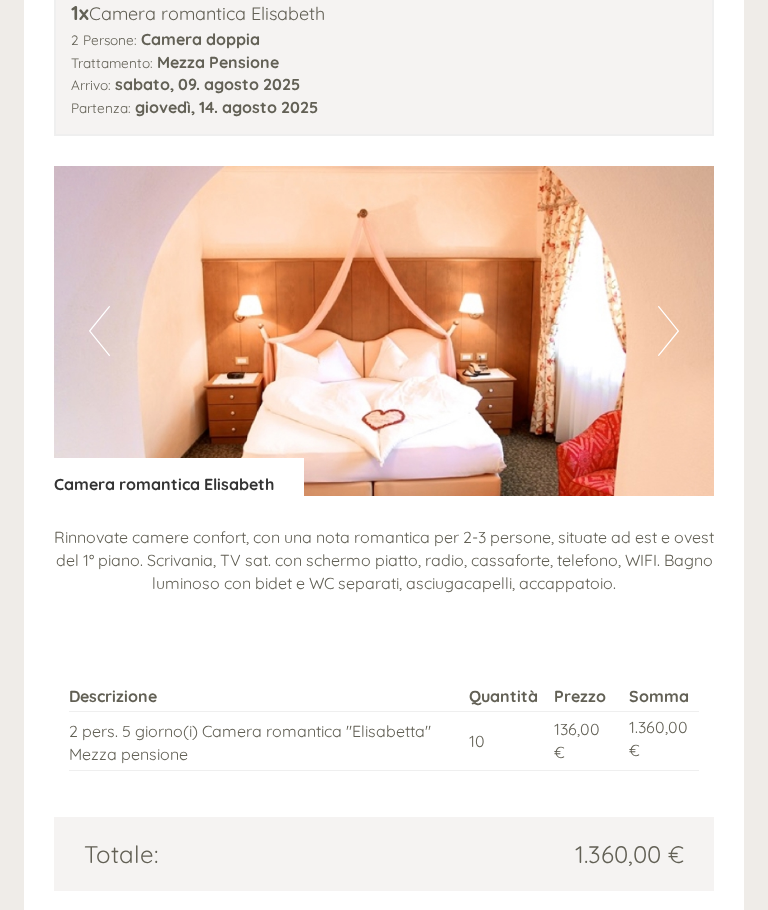 click on "Next" at bounding box center (668, 331) 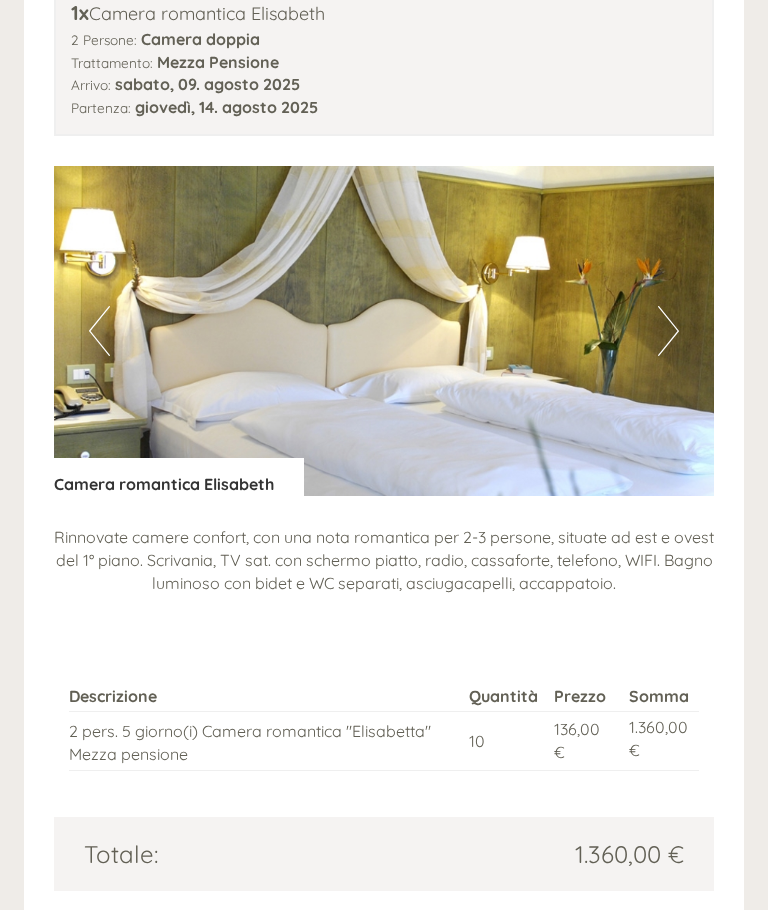 click on "Next" at bounding box center (668, 331) 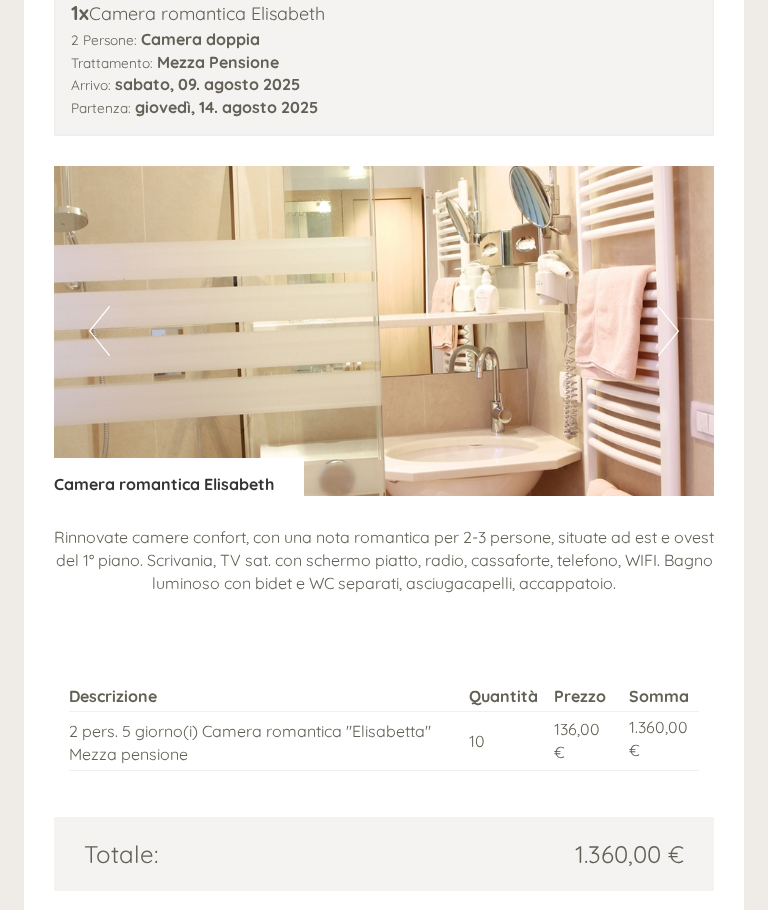 click on "Next" at bounding box center (668, 331) 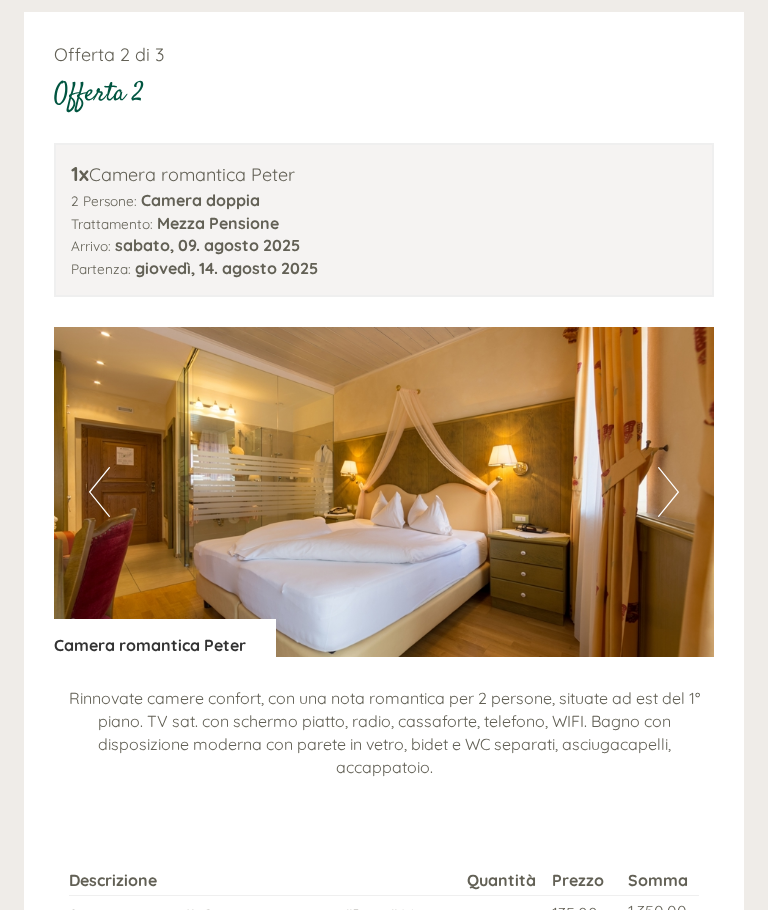 scroll, scrollTop: 2497, scrollLeft: 0, axis: vertical 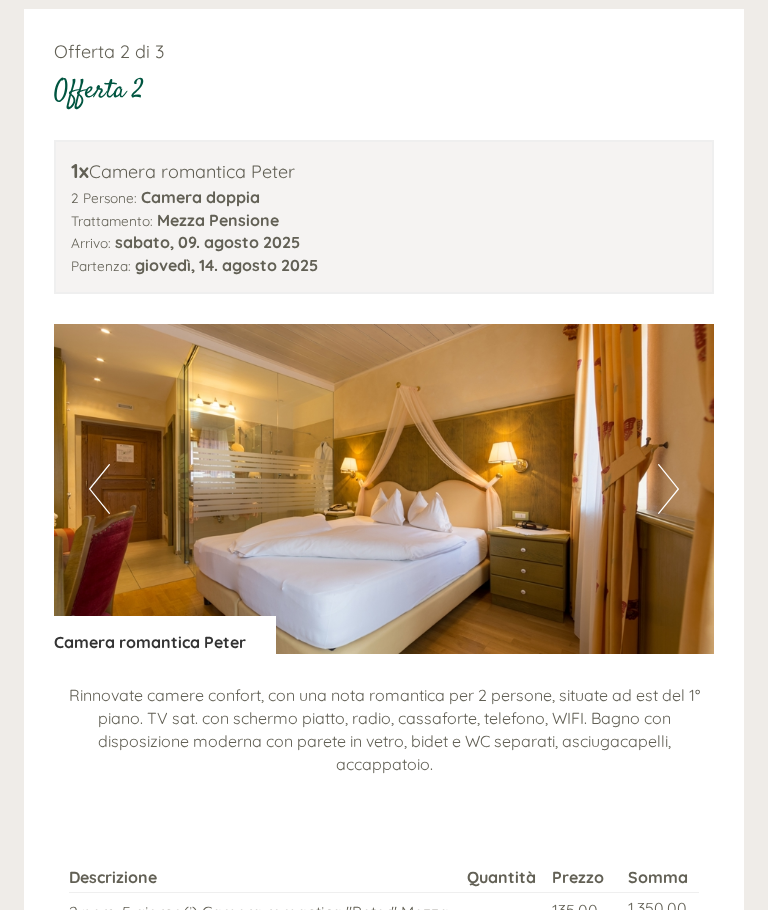 click on "Next" at bounding box center [668, 490] 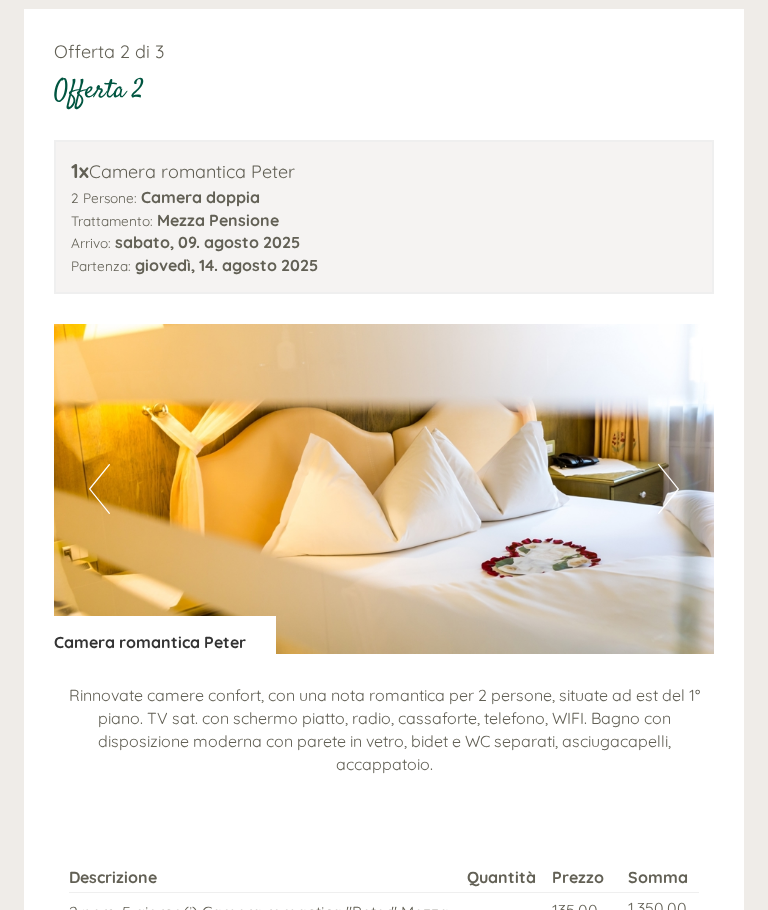 scroll, scrollTop: 2498, scrollLeft: 0, axis: vertical 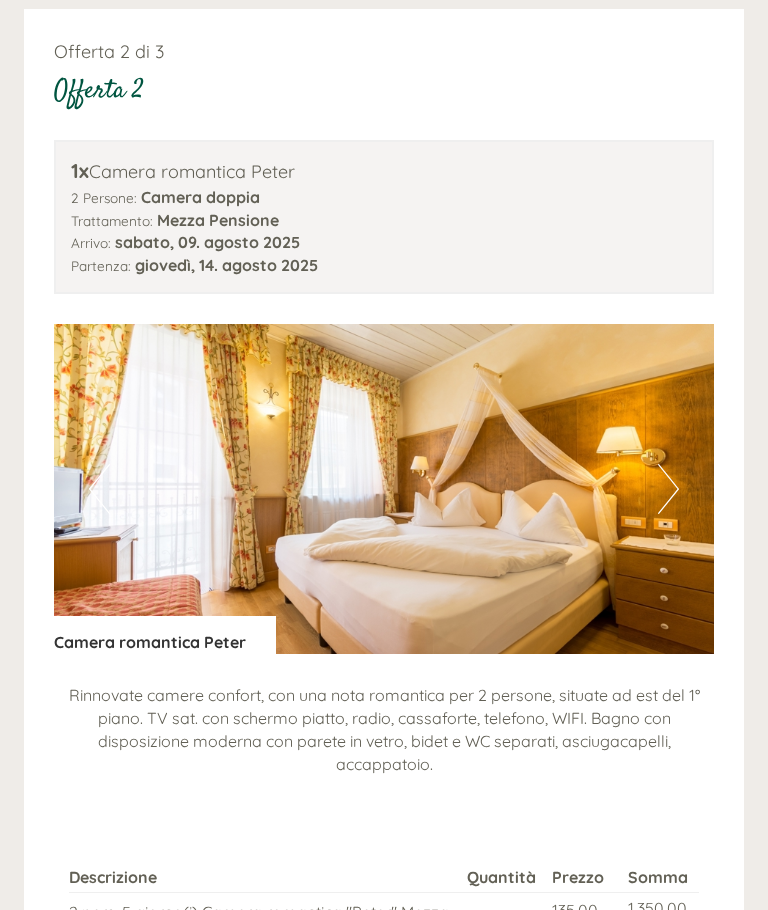 click at bounding box center [384, 489] 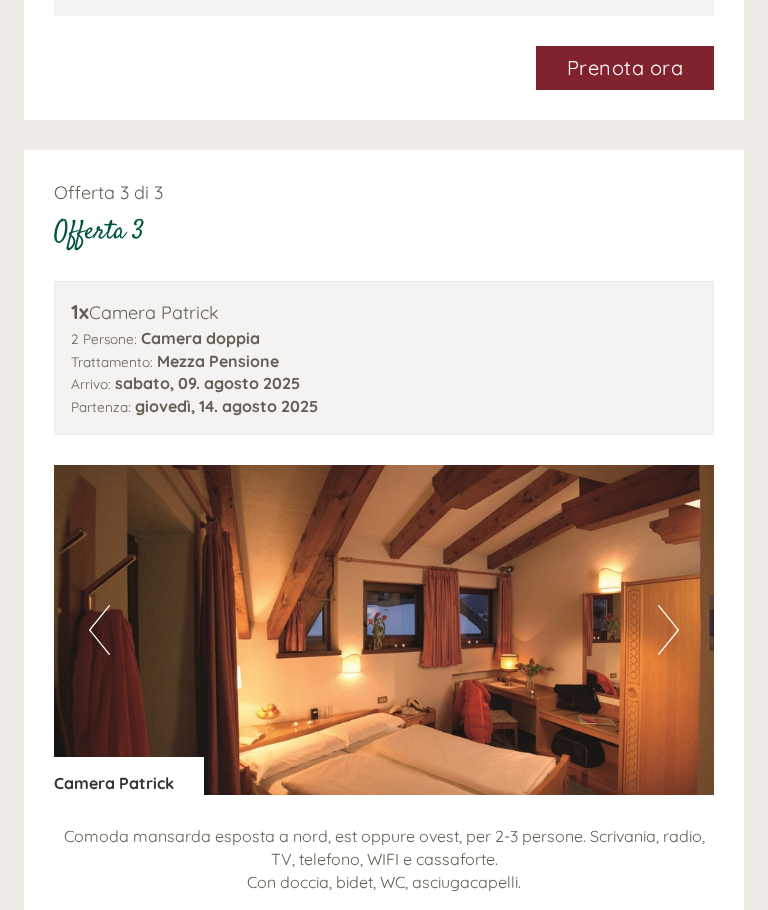scroll, scrollTop: 3568, scrollLeft: 0, axis: vertical 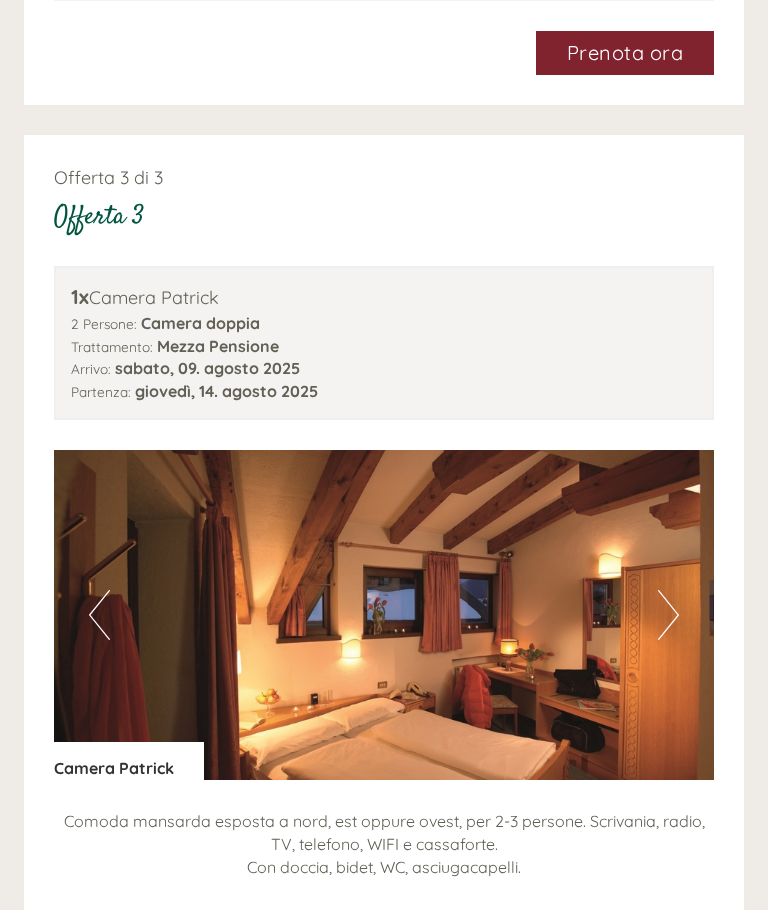 click on "Next" at bounding box center [668, 616] 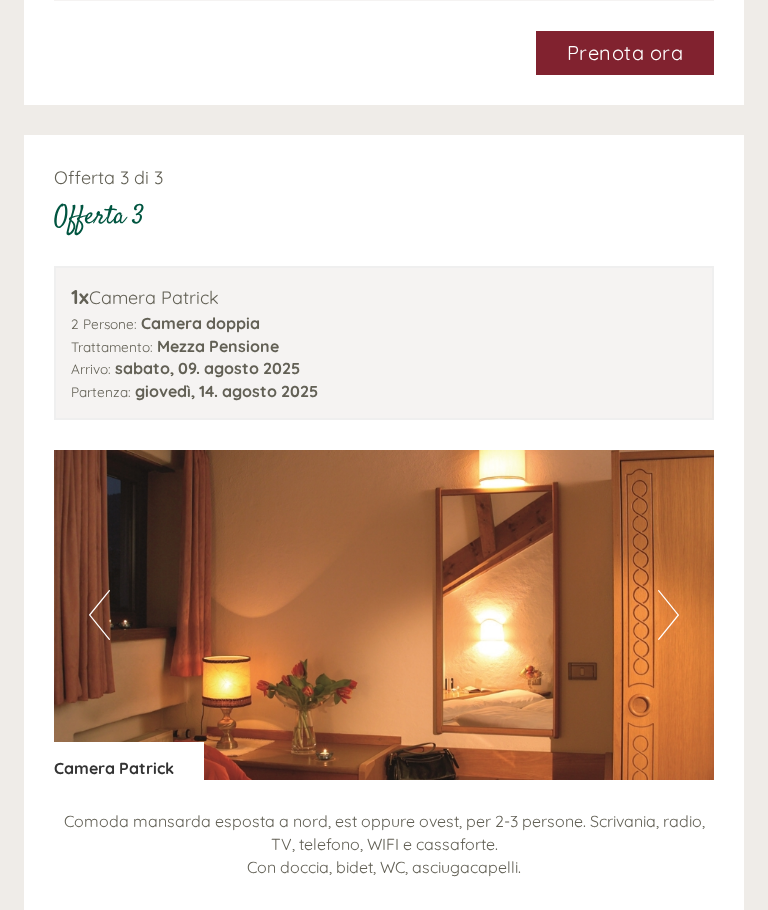 scroll, scrollTop: 3569, scrollLeft: 0, axis: vertical 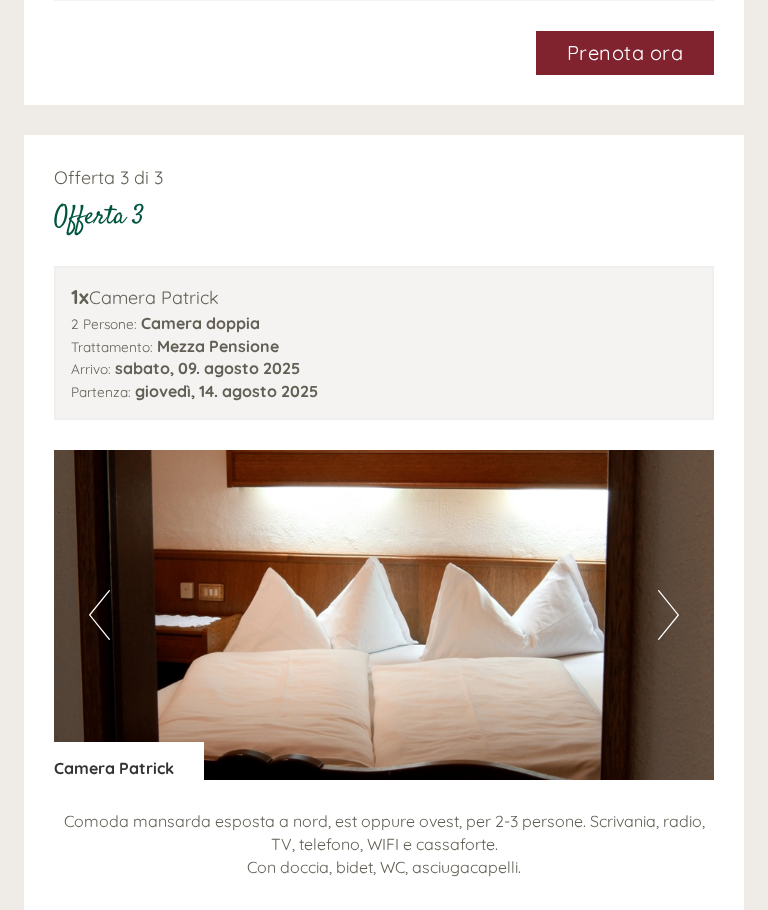 click on "Next" at bounding box center [668, 615] 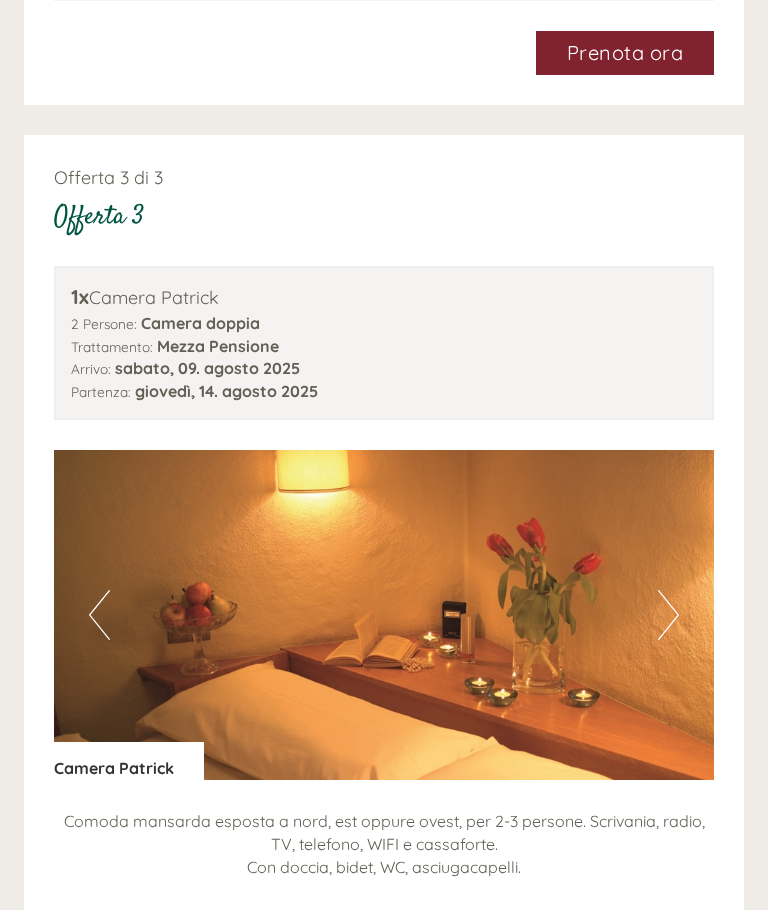 click on "Next" at bounding box center [668, 615] 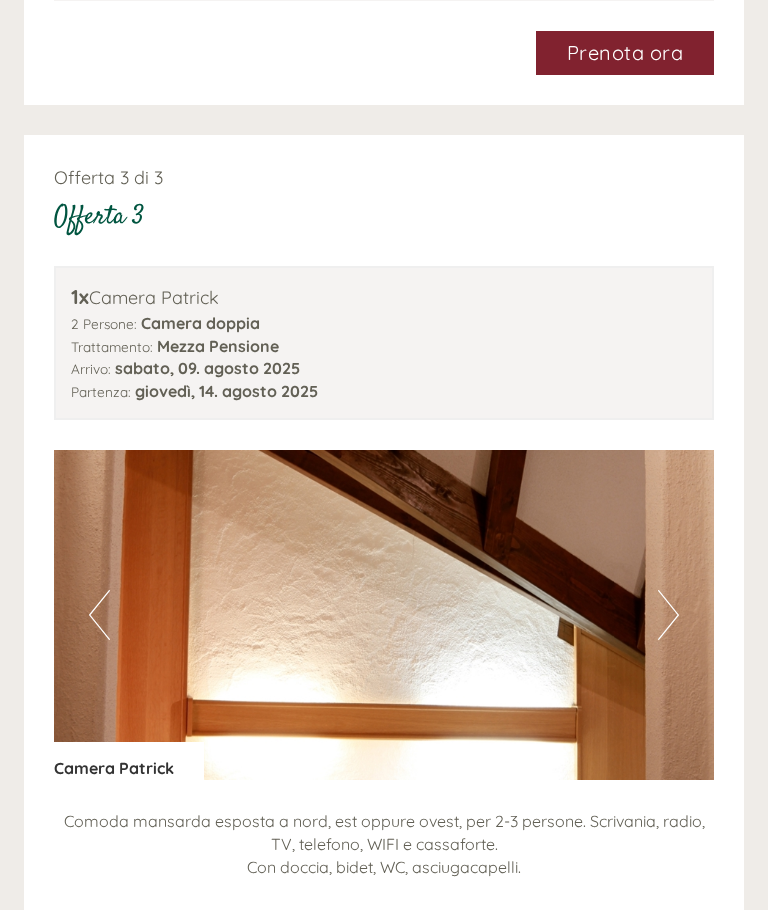click on "Next" at bounding box center (668, 615) 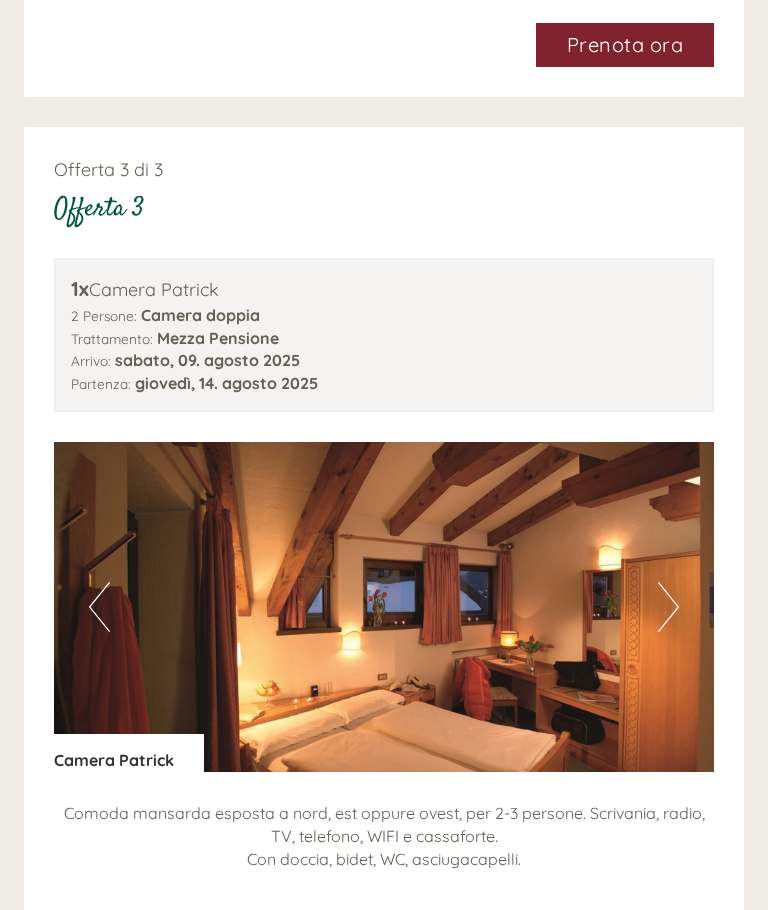 scroll, scrollTop: 3579, scrollLeft: 0, axis: vertical 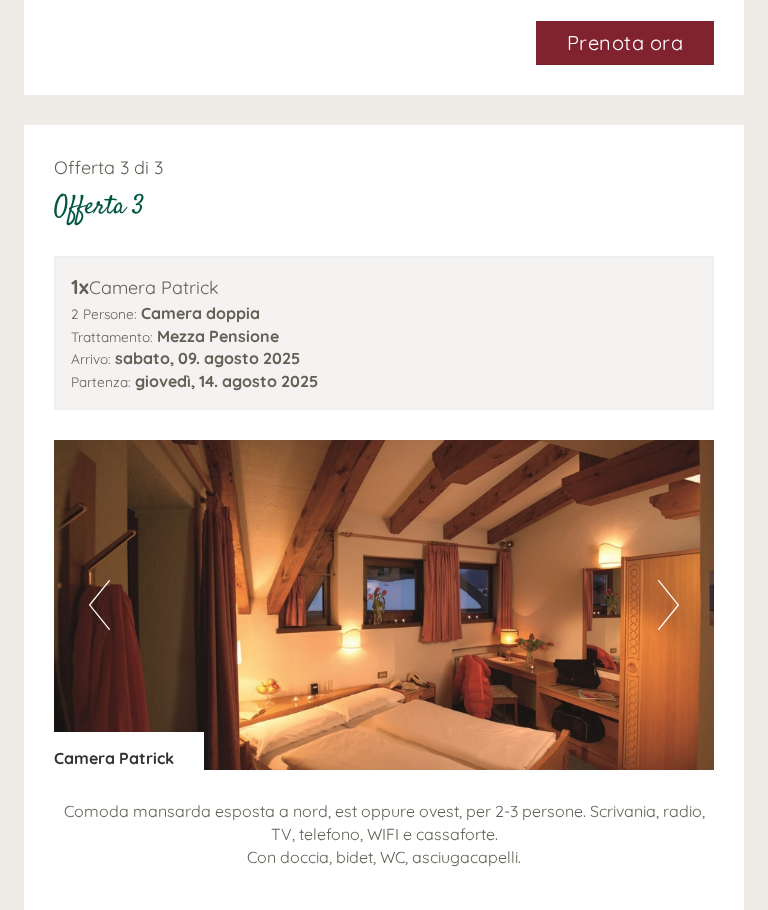 click at bounding box center (384, 605) 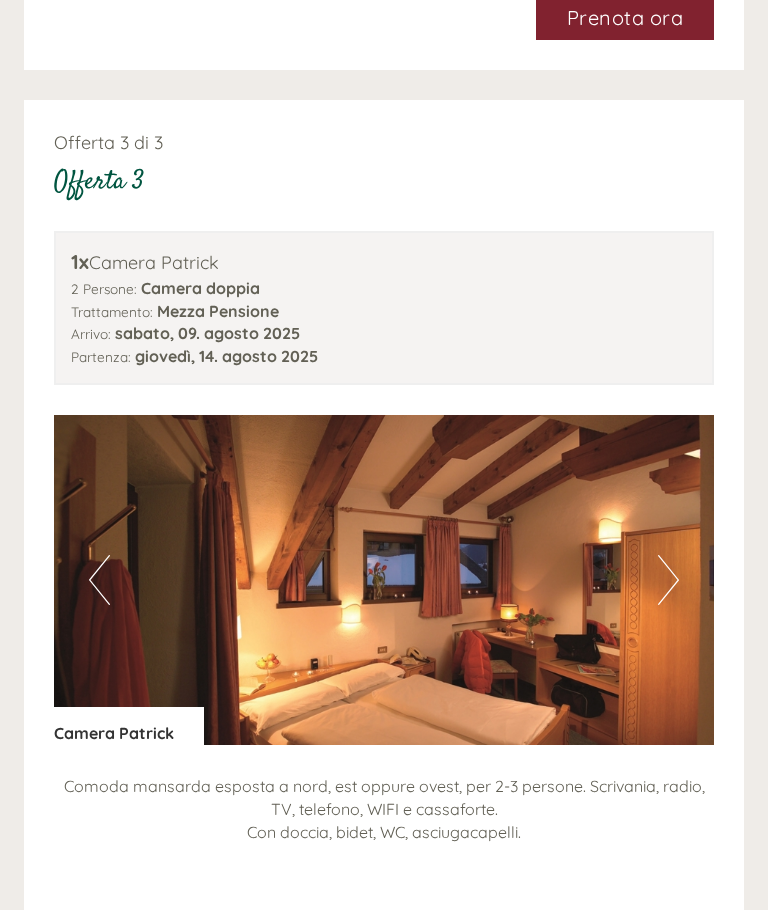 scroll, scrollTop: 3779, scrollLeft: 0, axis: vertical 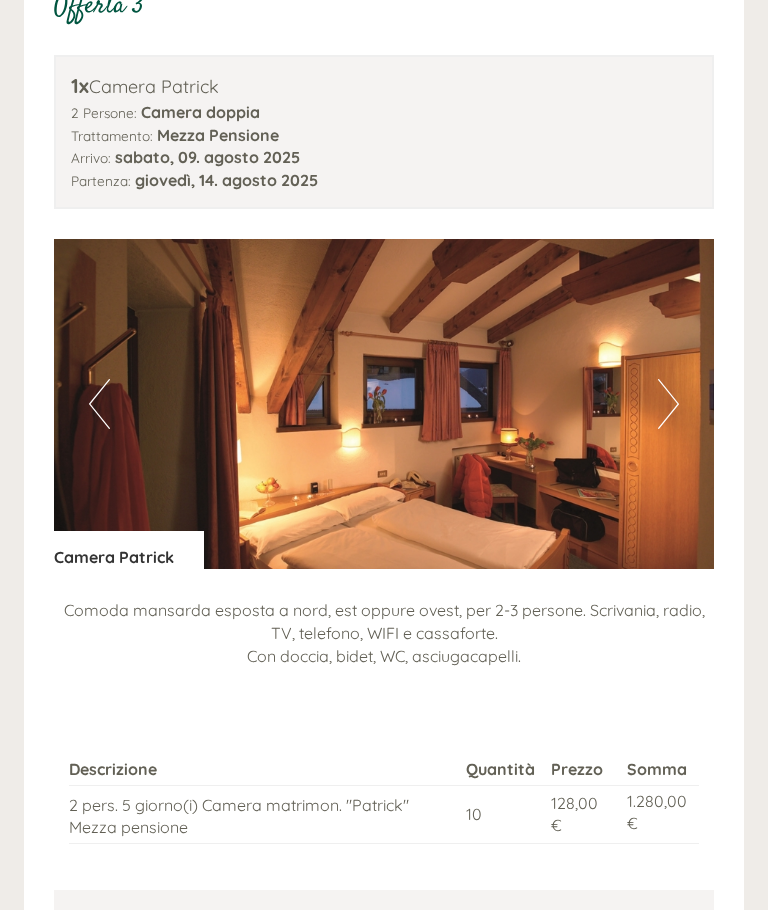 click on "Next" at bounding box center (668, 405) 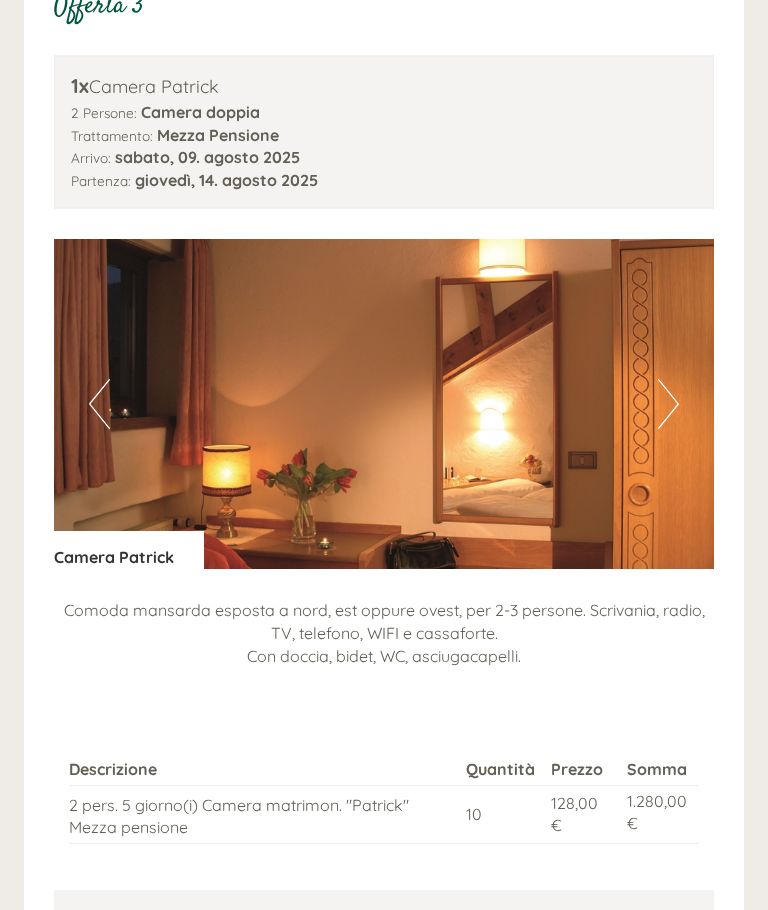 scroll, scrollTop: 3780, scrollLeft: 0, axis: vertical 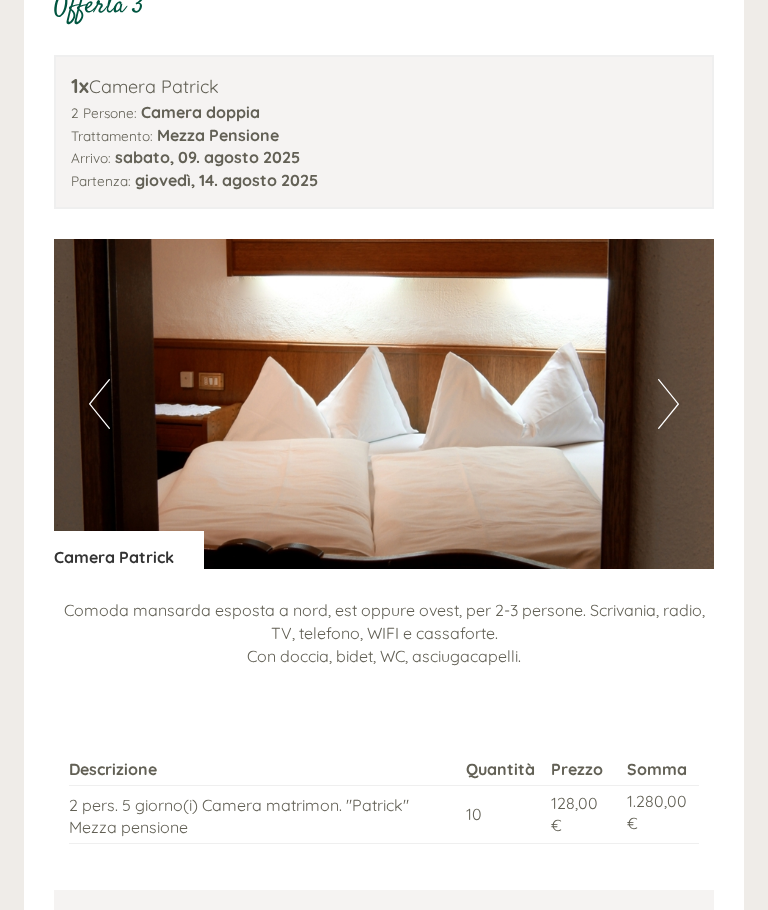 click on "Next" at bounding box center [668, 404] 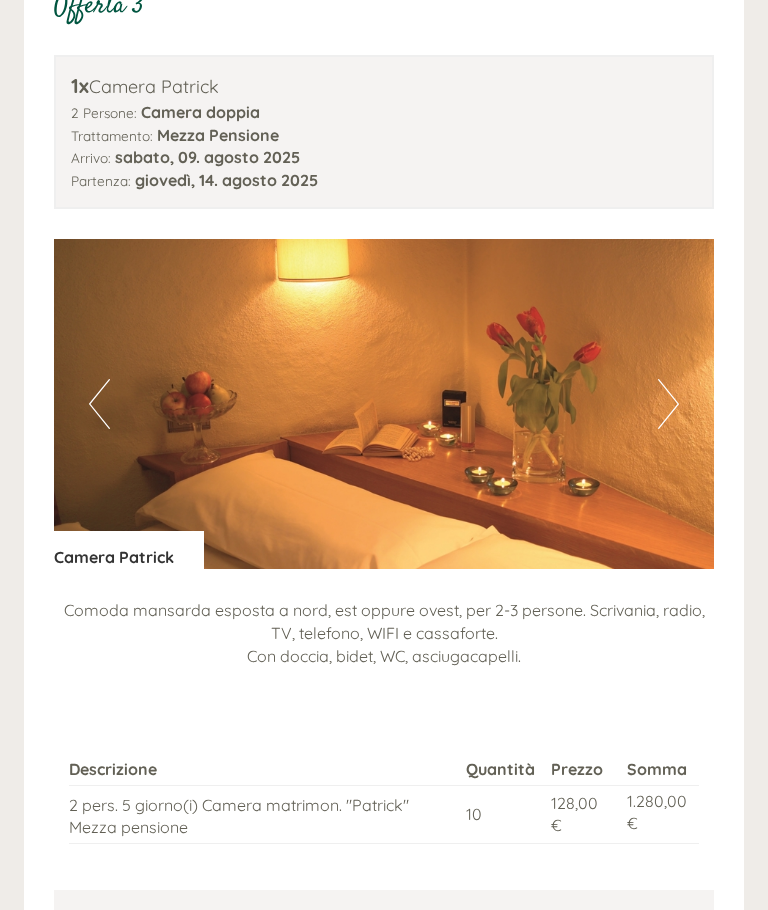 click on "Next" at bounding box center [668, 404] 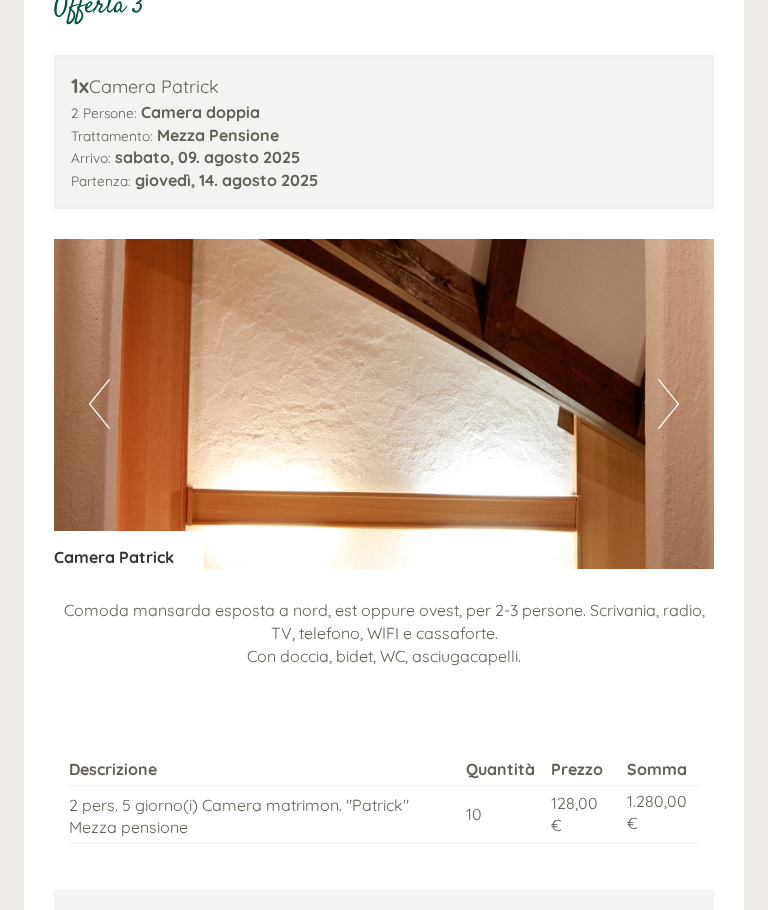 click on "Next" at bounding box center (668, 404) 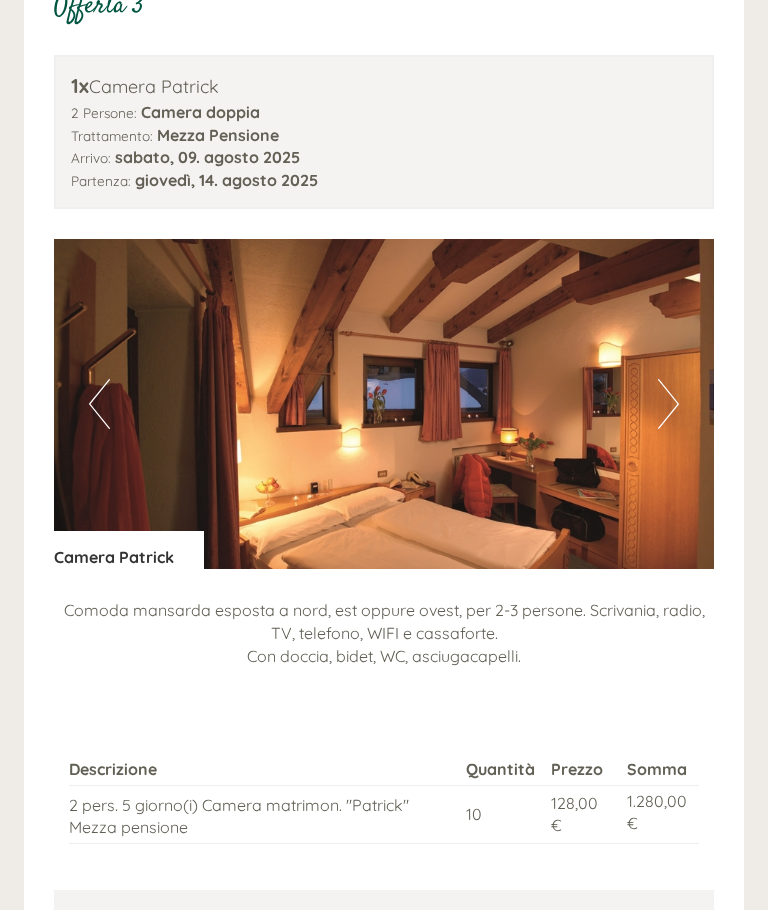 click at bounding box center [384, 404] 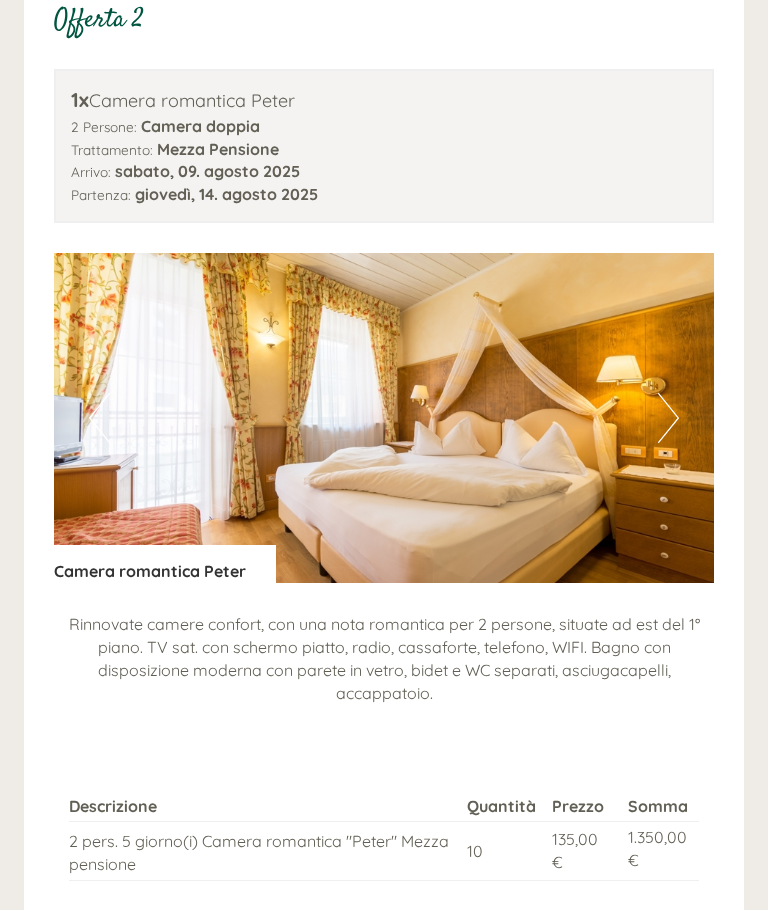 scroll, scrollTop: 2533, scrollLeft: 0, axis: vertical 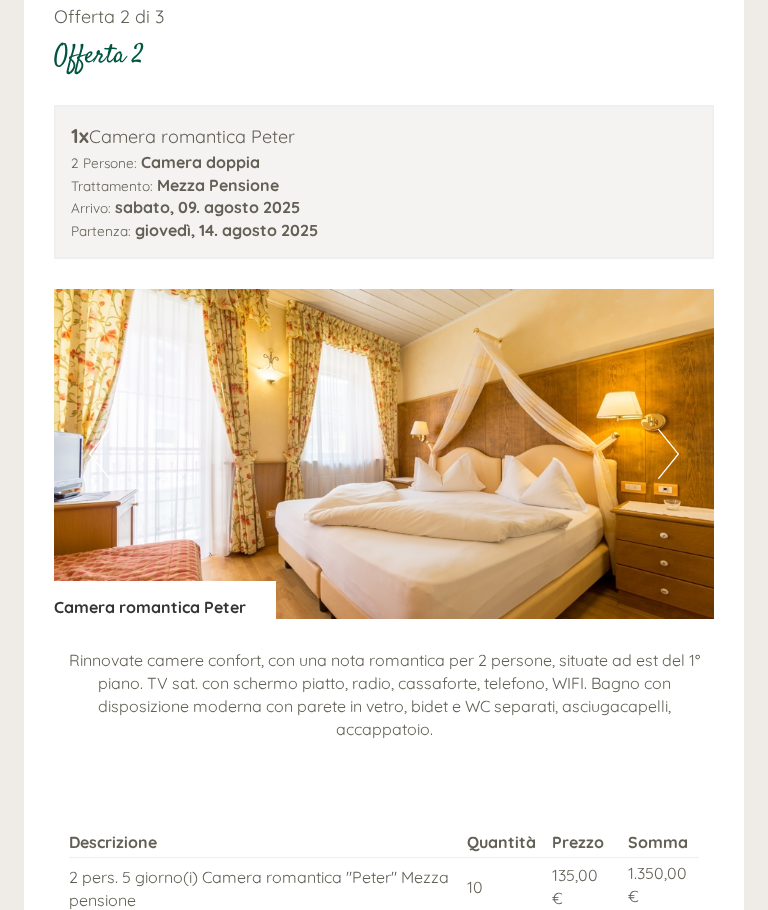 click on "Next" at bounding box center [668, 454] 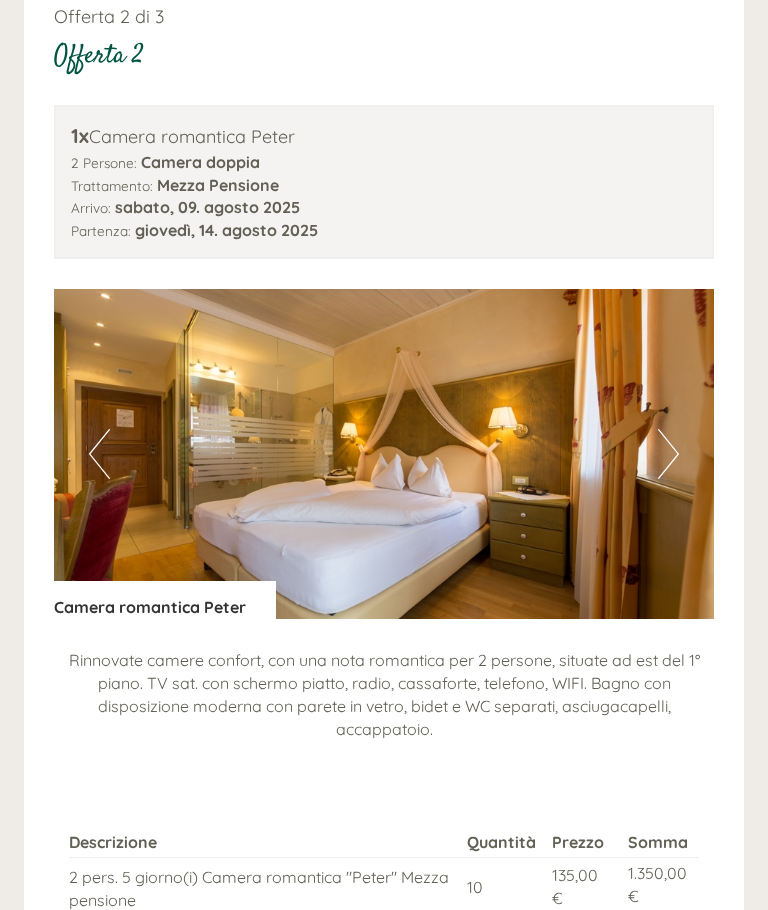 click on "Next" at bounding box center [668, 454] 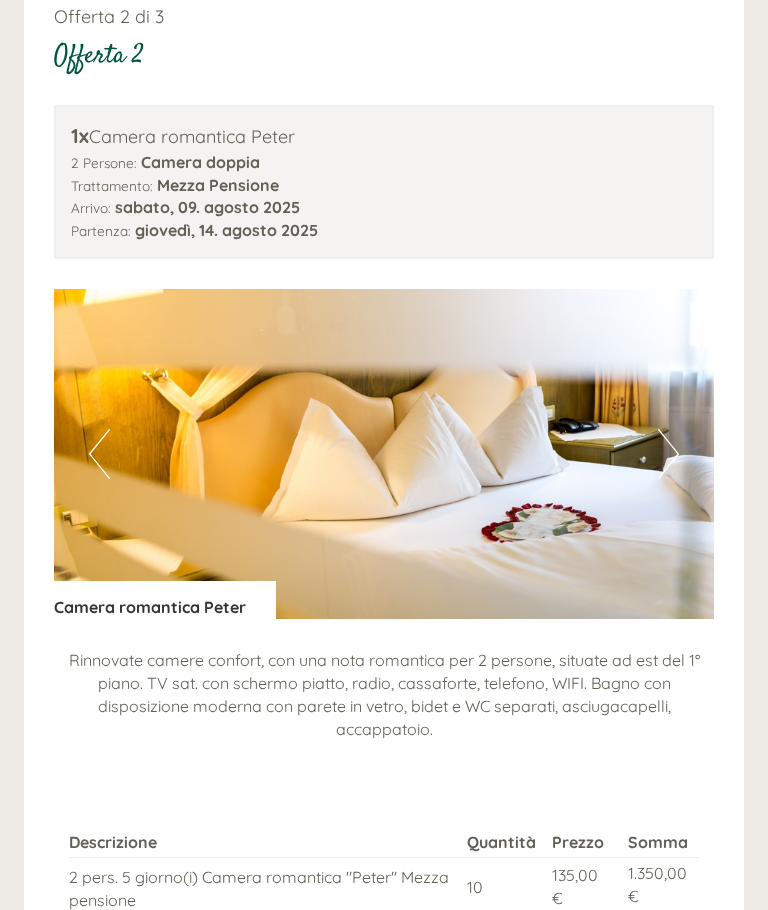 click on "Next" at bounding box center (668, 454) 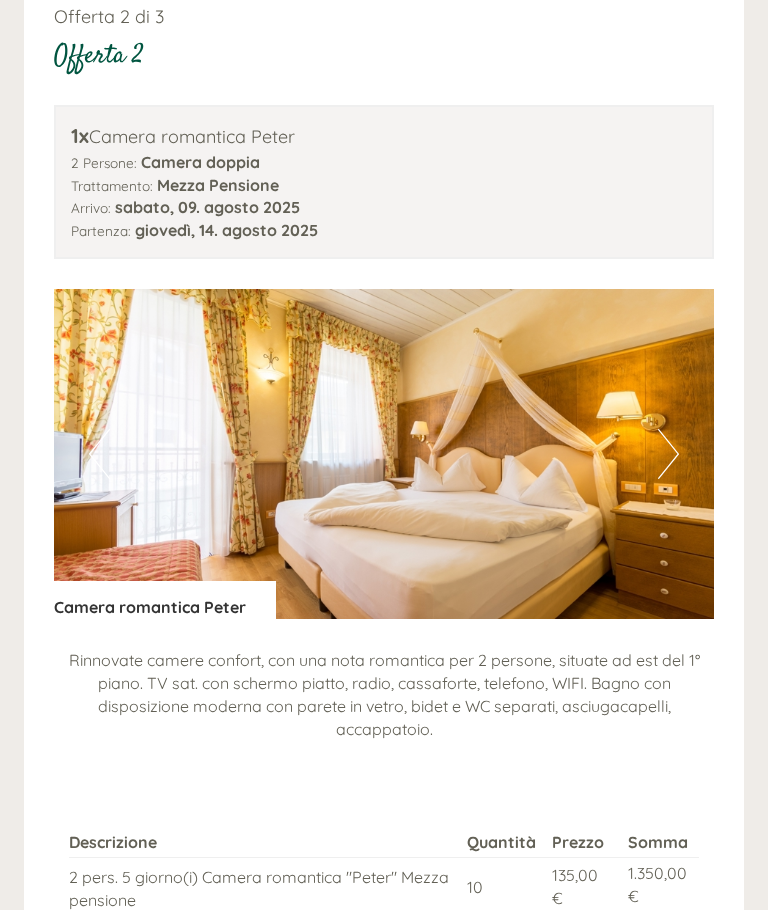 click on "Next" at bounding box center (668, 454) 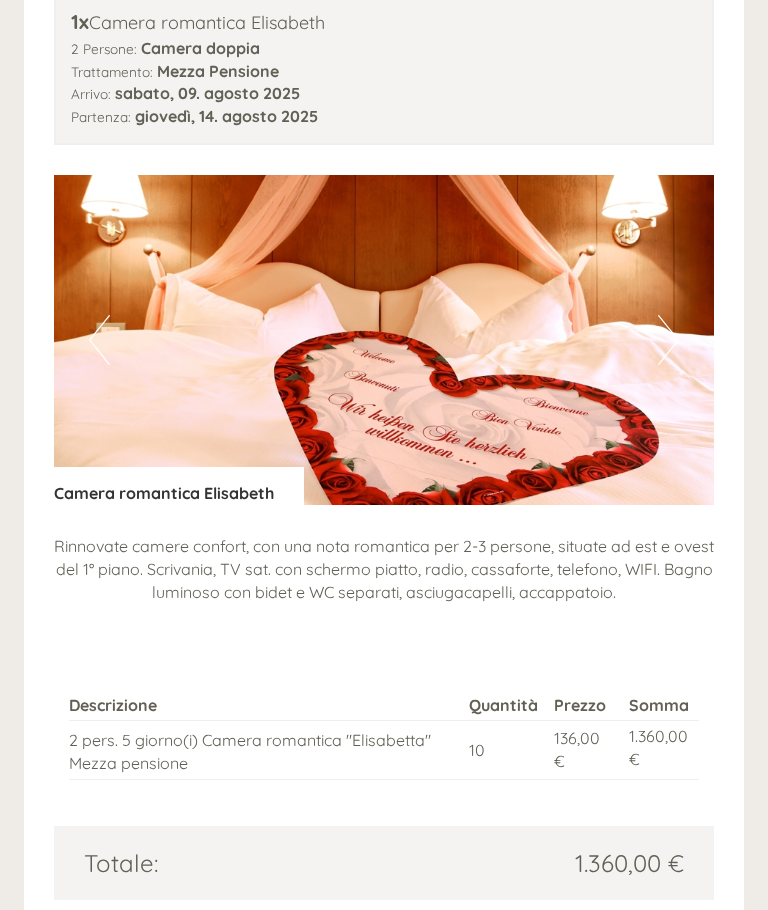 scroll, scrollTop: 1464, scrollLeft: 0, axis: vertical 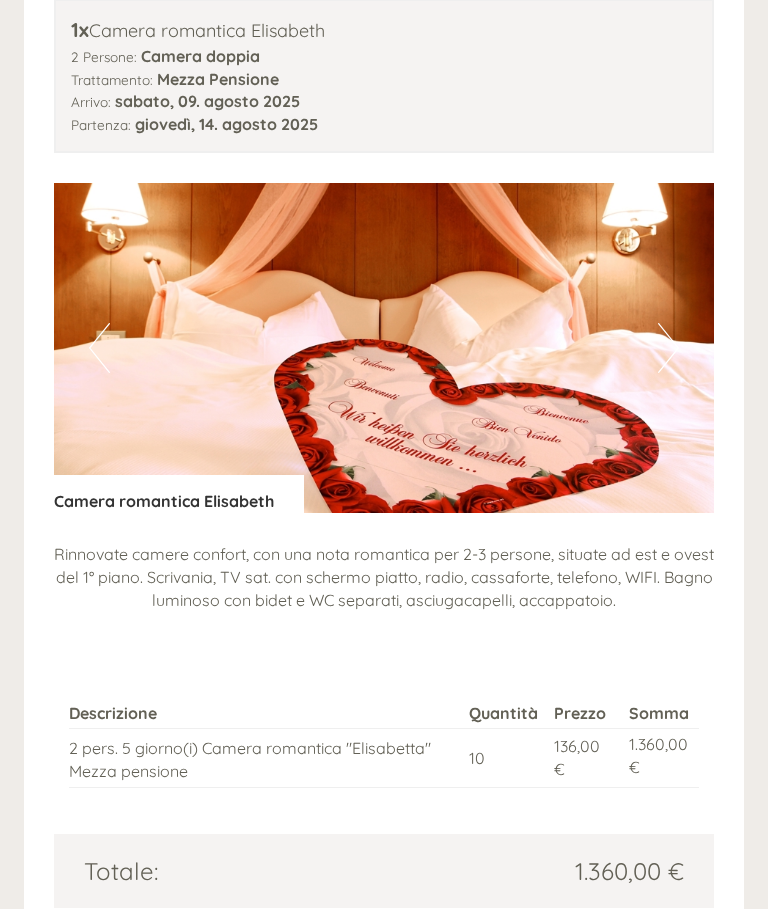 click on "Next" at bounding box center (668, 349) 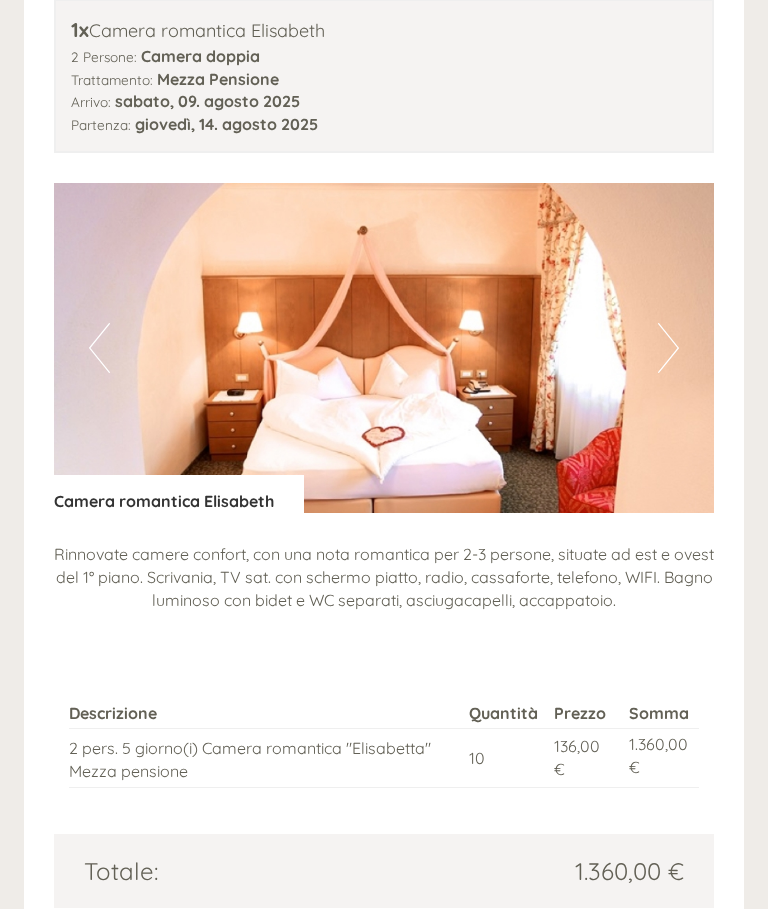 scroll, scrollTop: 1465, scrollLeft: 0, axis: vertical 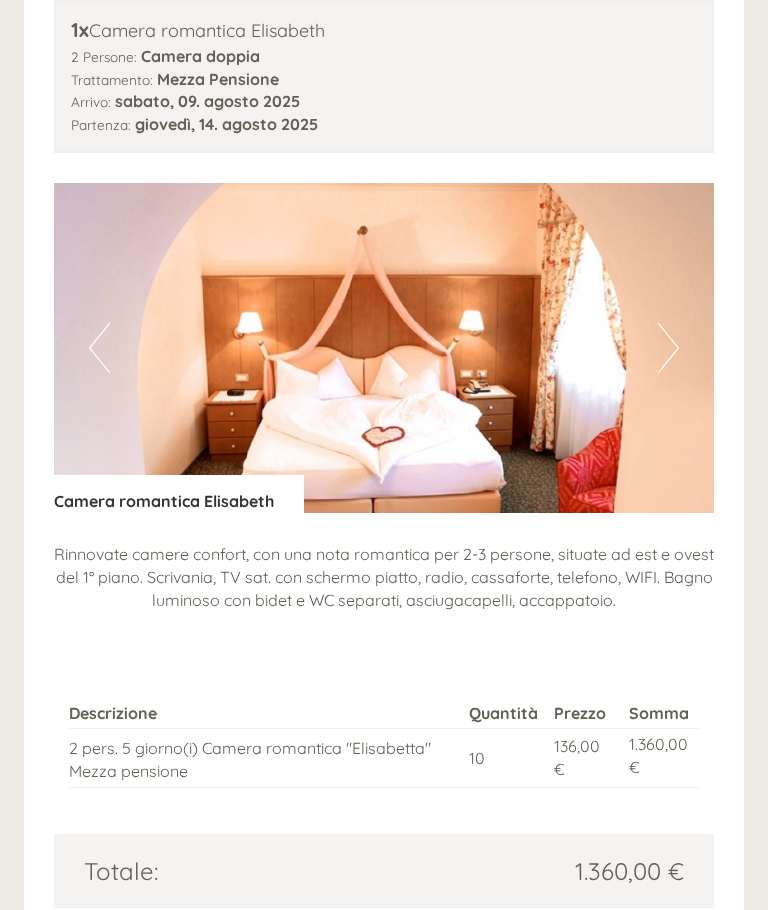 click on "Next" at bounding box center [668, 348] 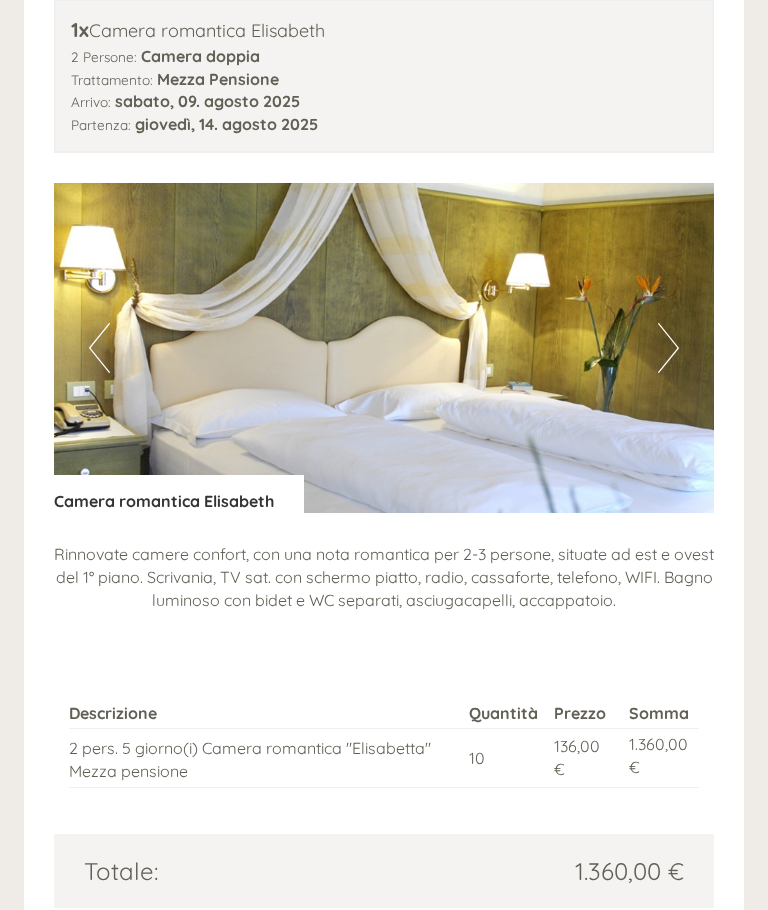 click on "Next" at bounding box center [668, 348] 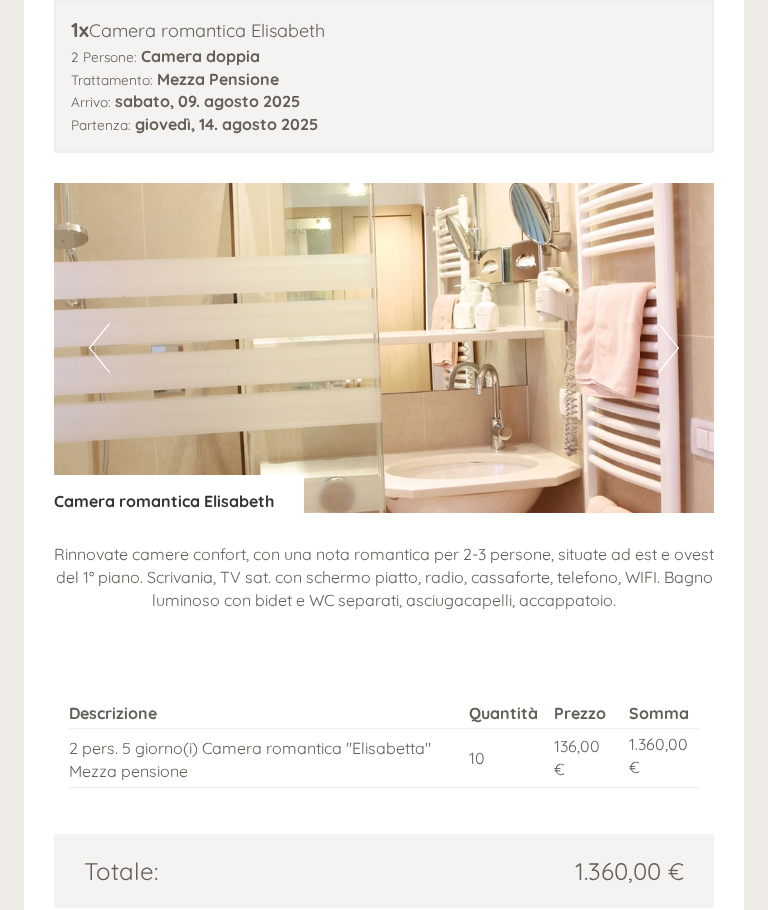 click at bounding box center [384, 348] 